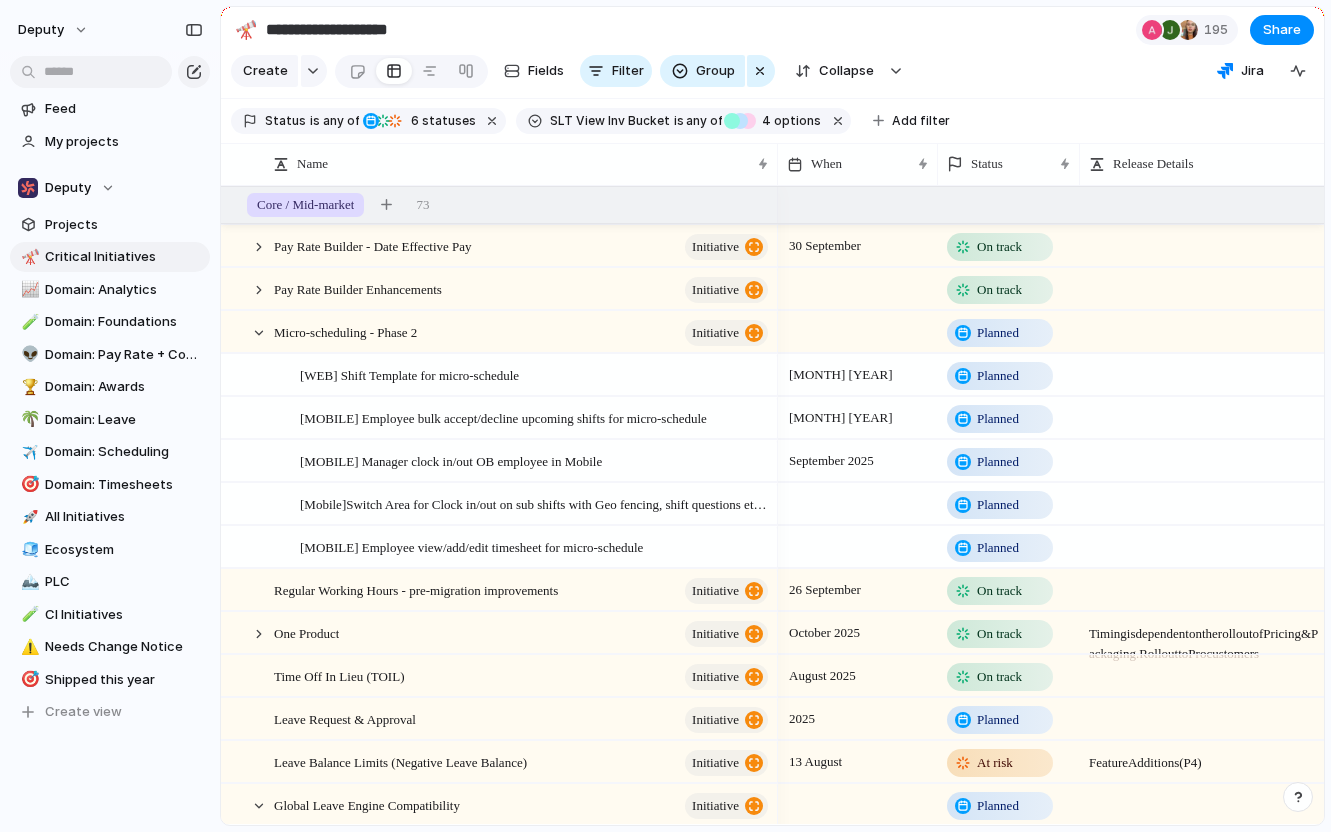 scroll, scrollTop: 0, scrollLeft: 0, axis: both 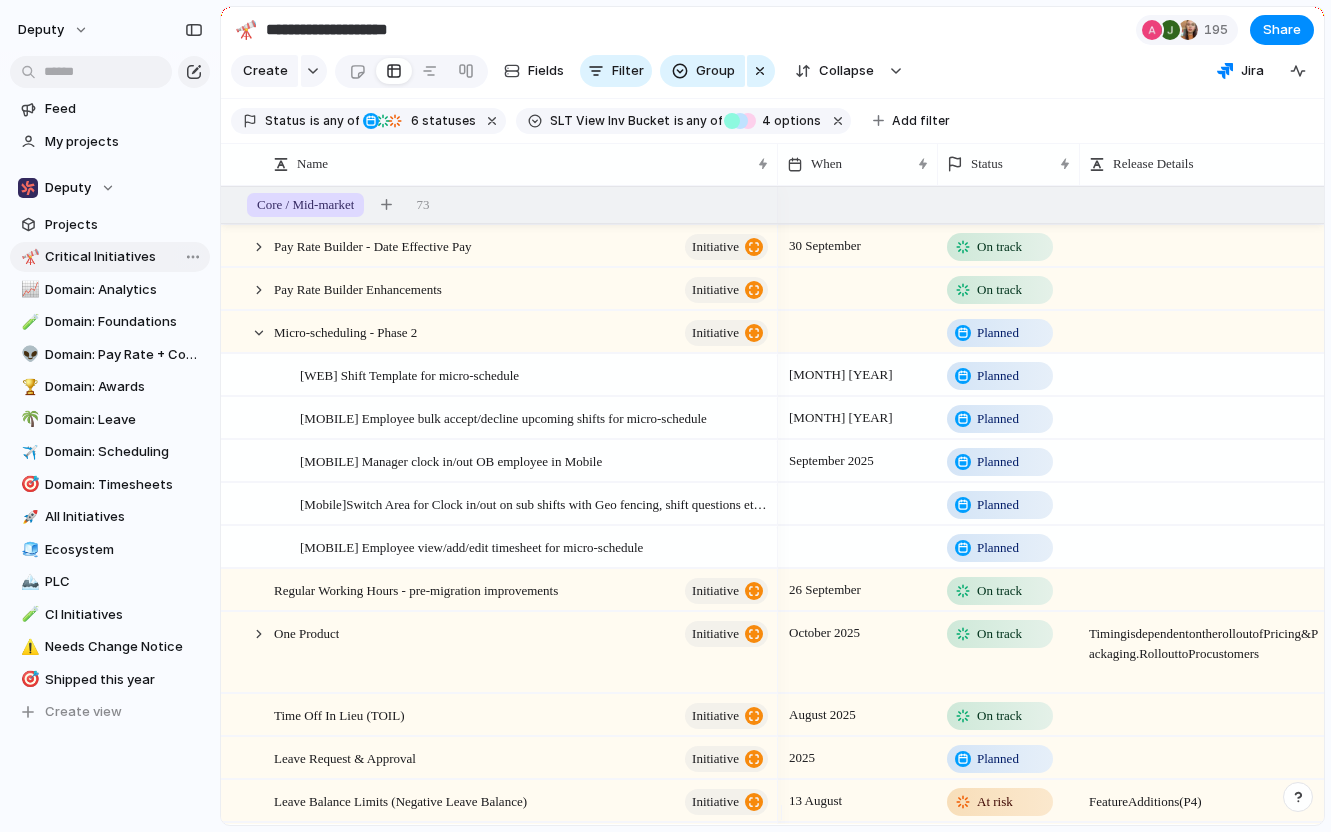 click on "Critical Initiatives" at bounding box center [124, 257] 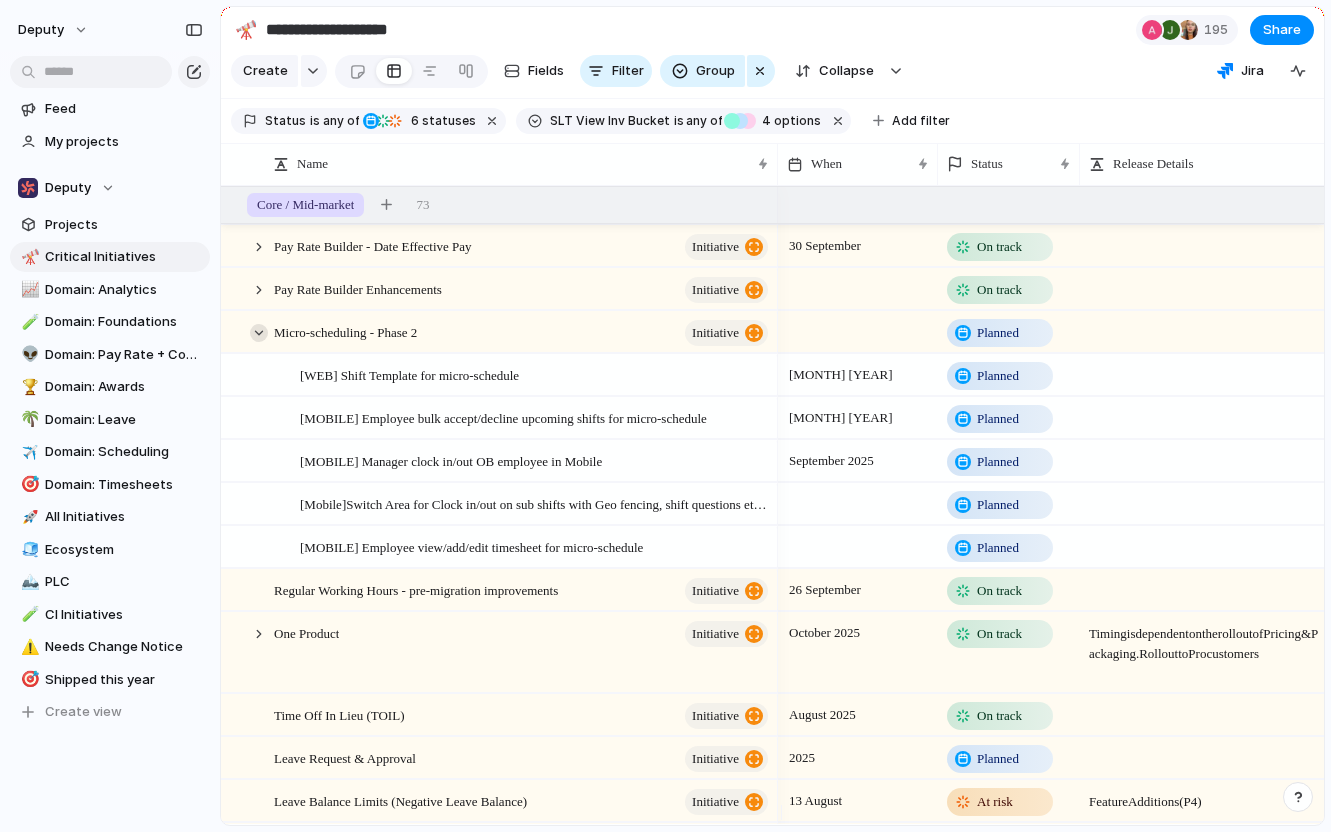 click at bounding box center (259, 333) 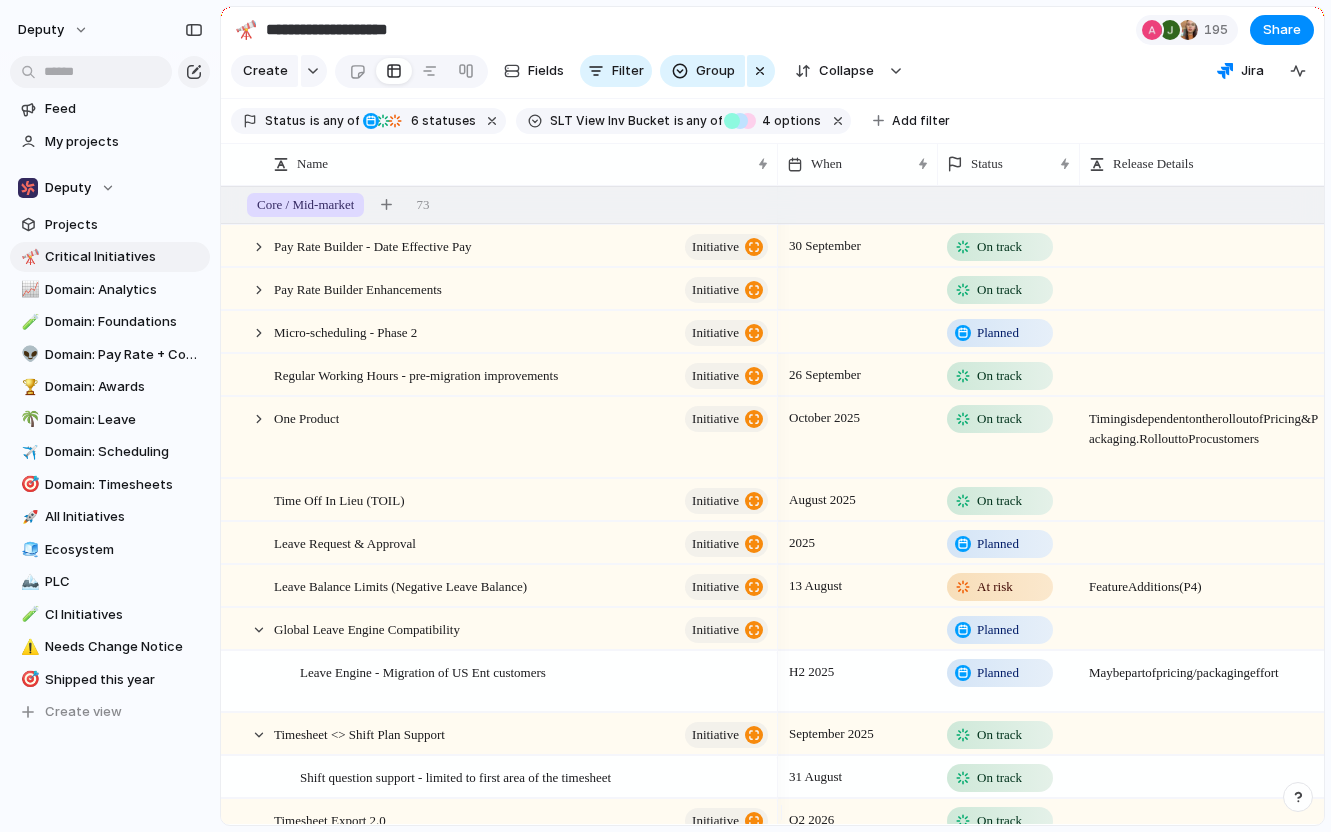 scroll, scrollTop: 376, scrollLeft: 0, axis: vertical 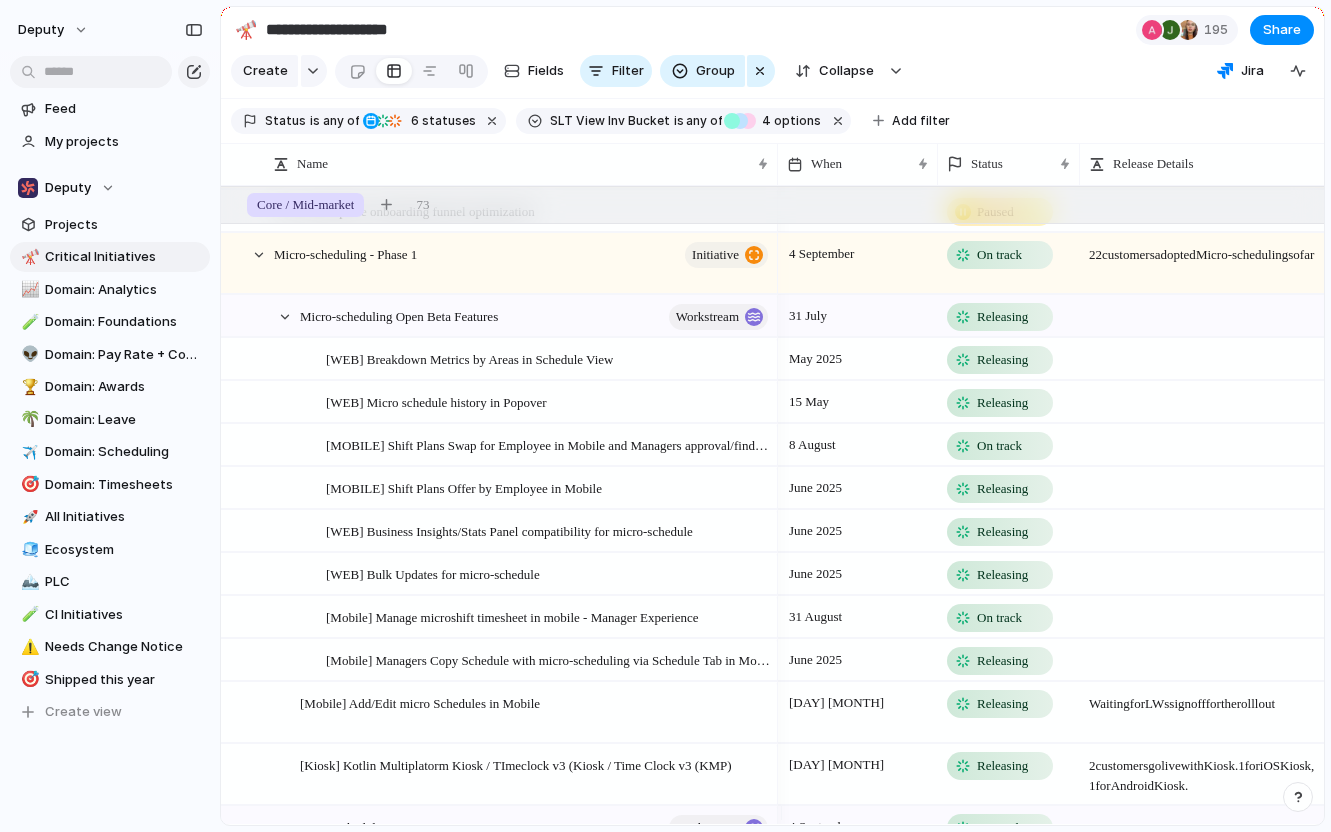 click on "22  customers  adopted  Micro-scheduling  so  far" at bounding box center (1204, 249) 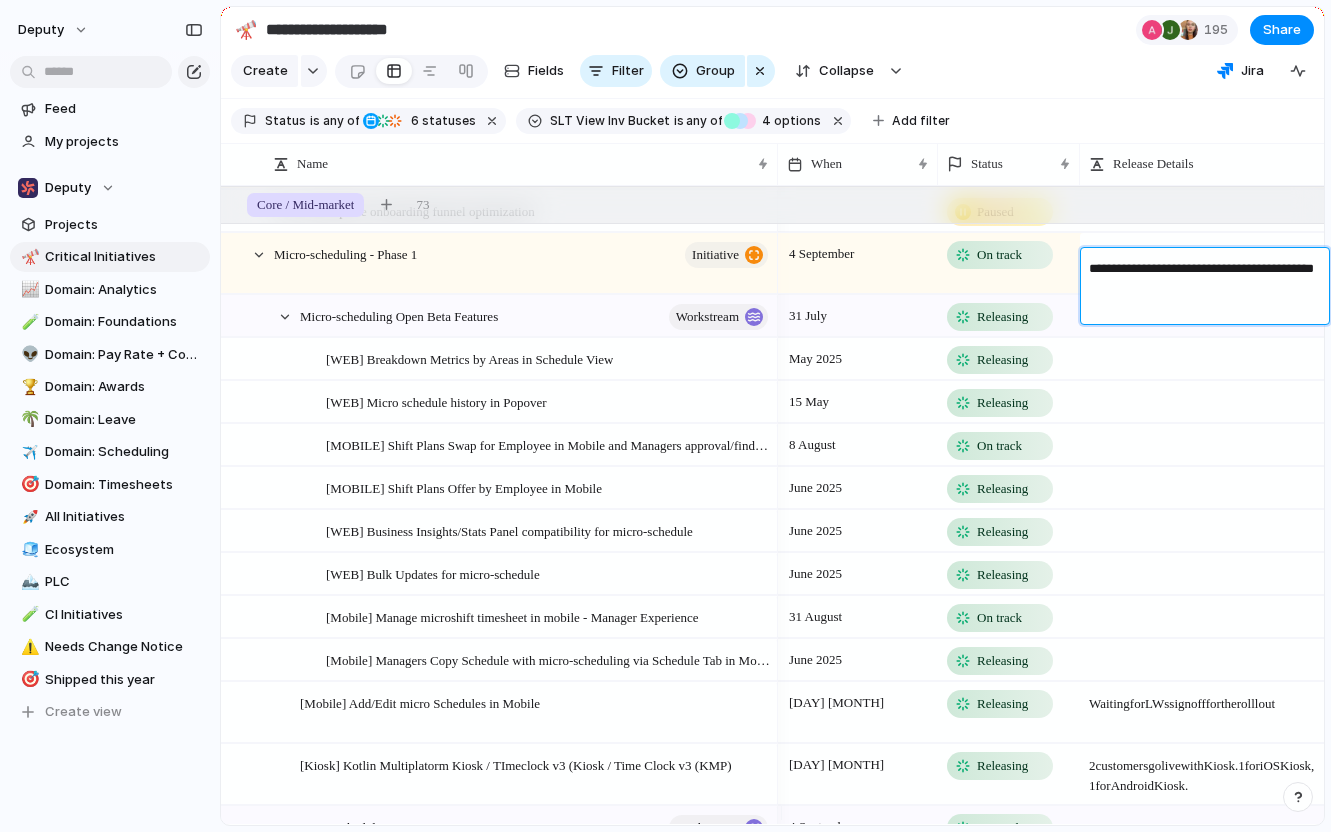 click on "**********" at bounding box center (1206, 289) 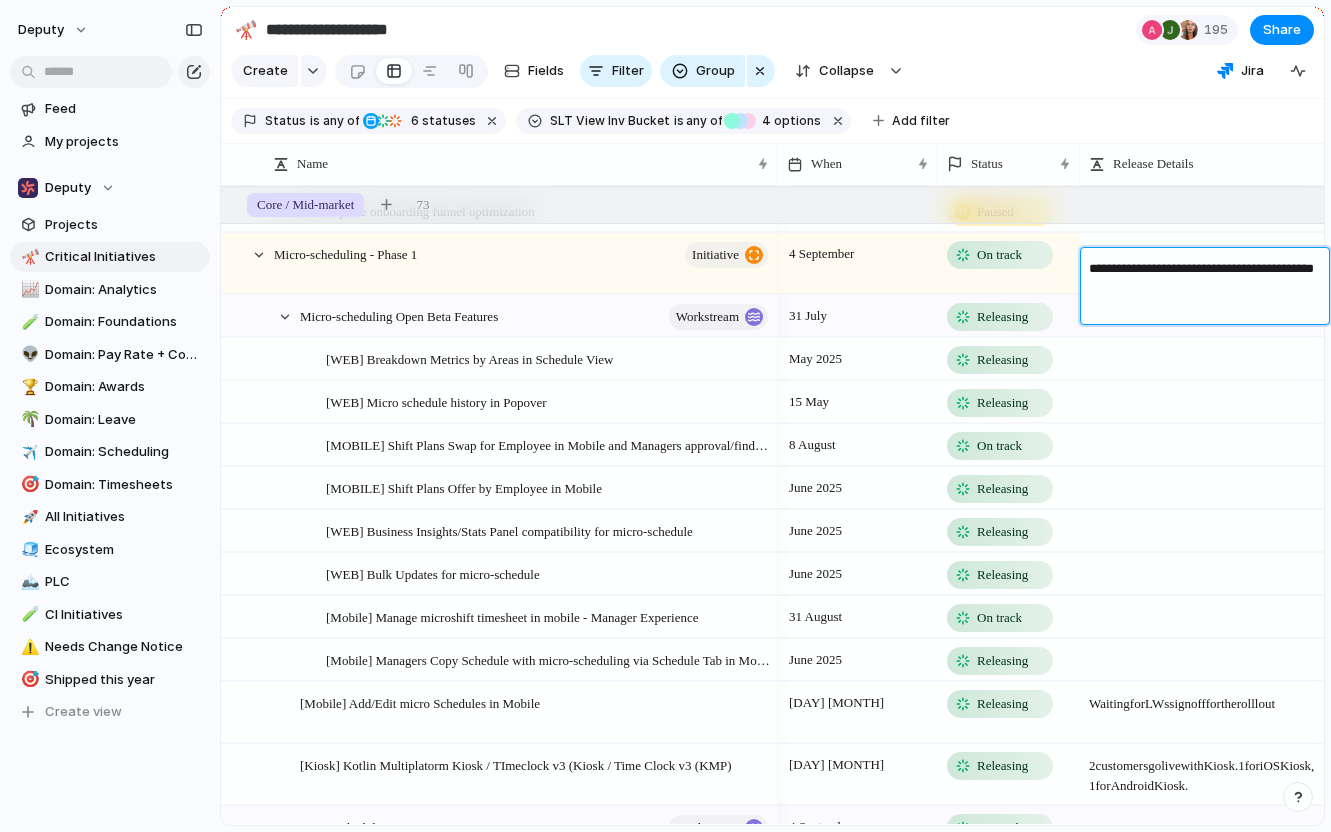 drag, startPoint x: 1217, startPoint y: 289, endPoint x: 1158, endPoint y: 289, distance: 59 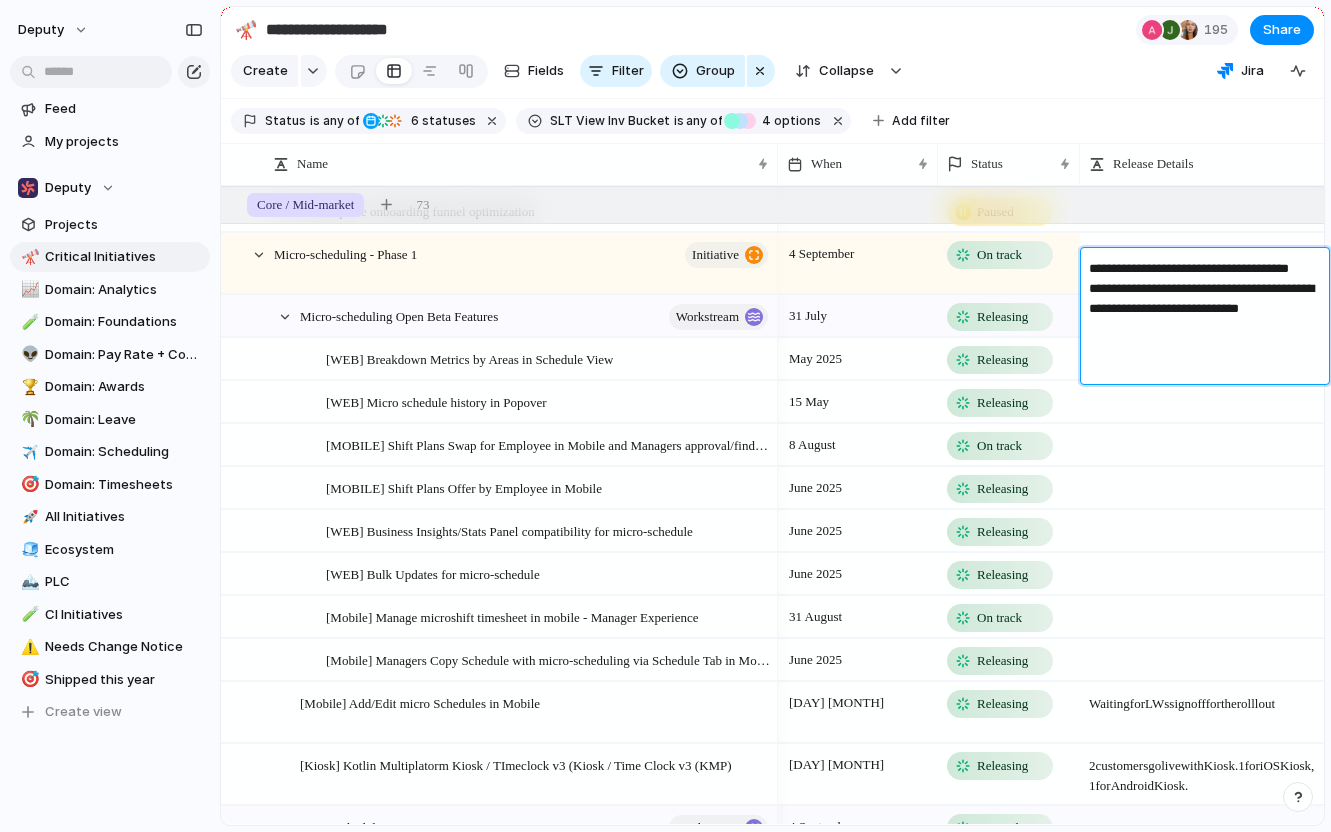 type on "**********" 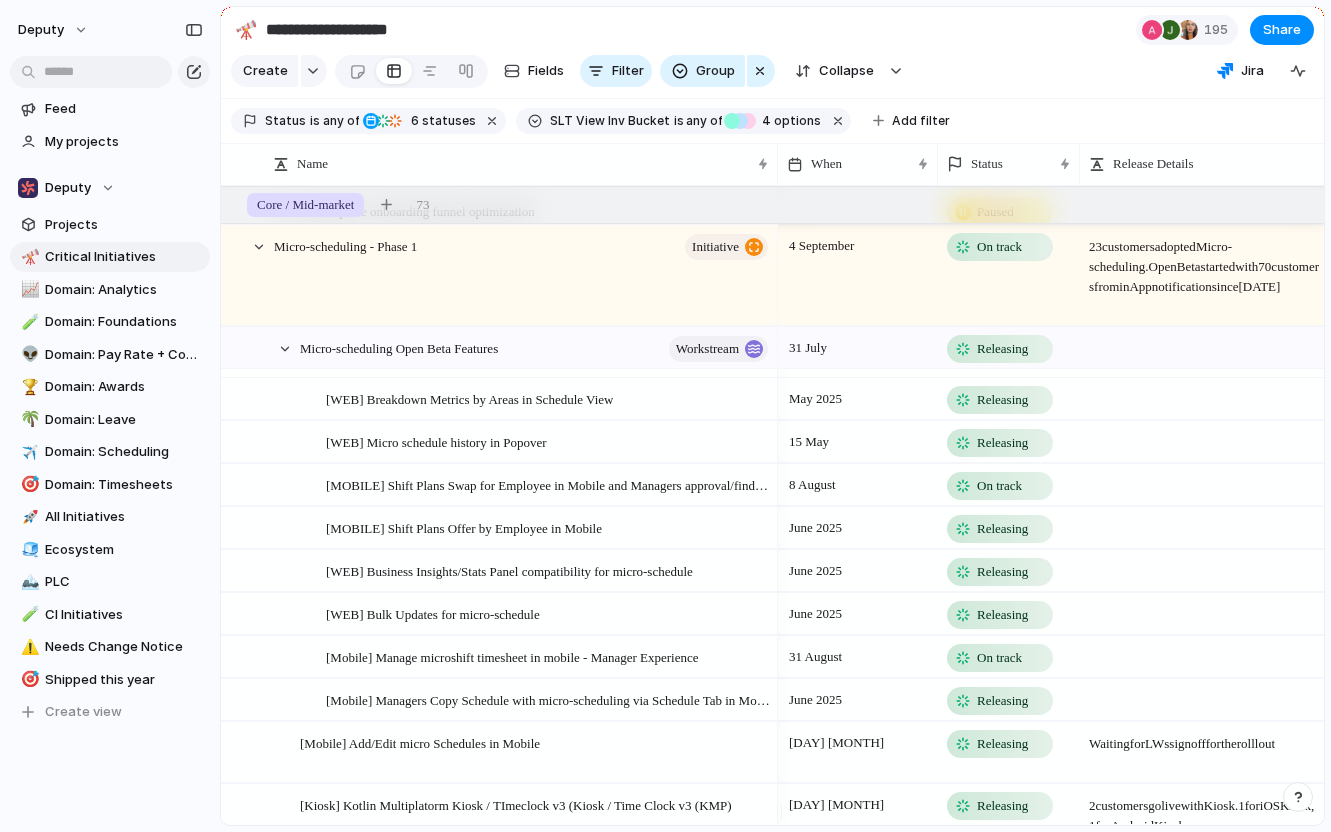 scroll, scrollTop: 878, scrollLeft: 0, axis: vertical 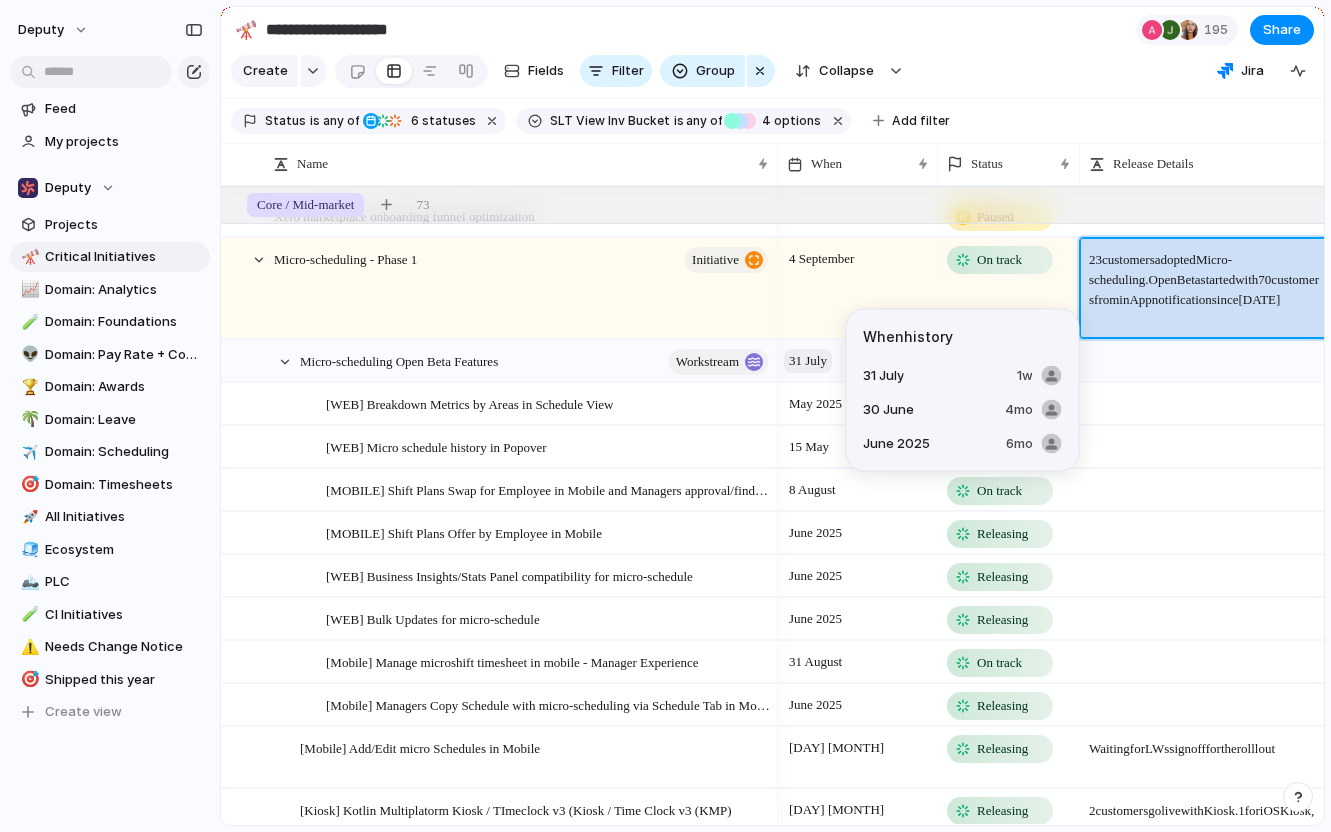click on "31 July" at bounding box center [808, 361] 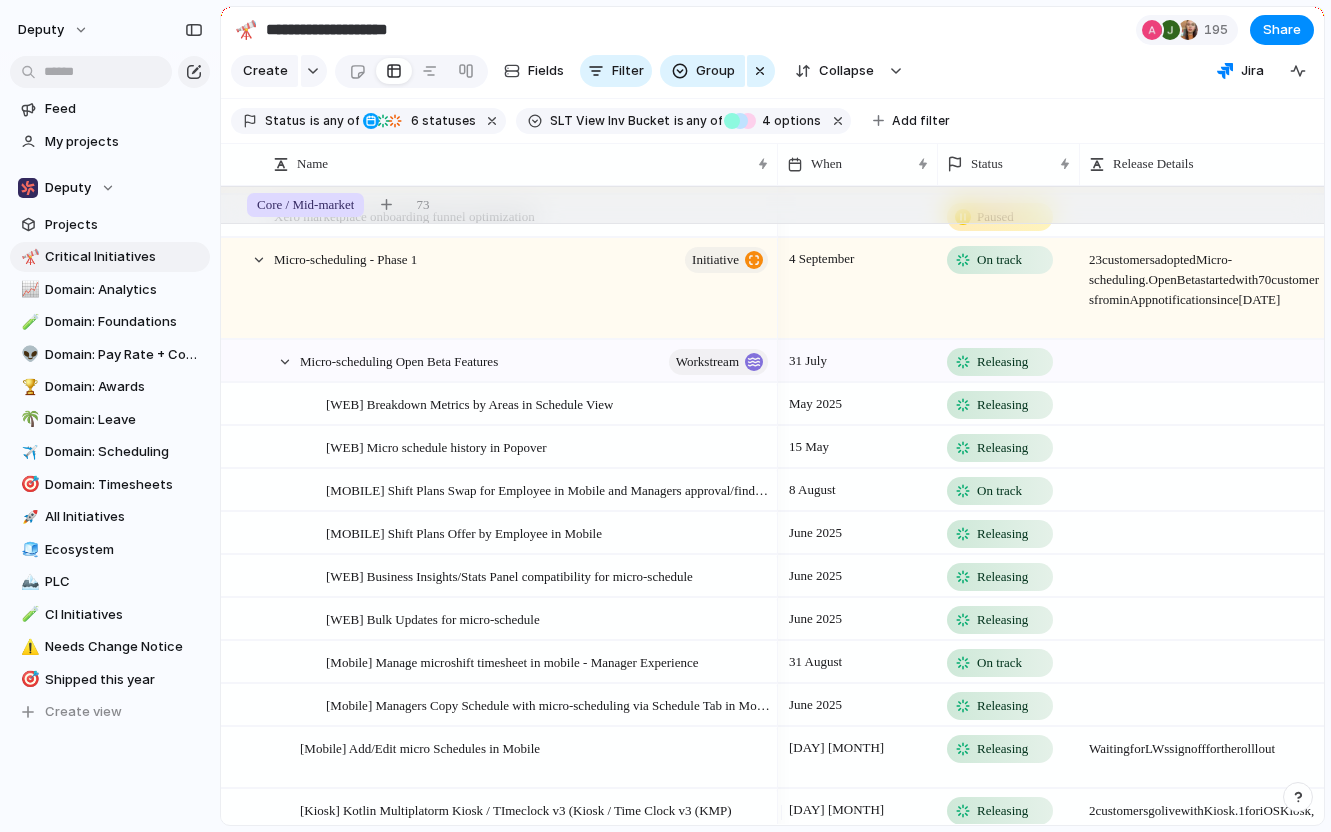 scroll, scrollTop: 833, scrollLeft: 0, axis: vertical 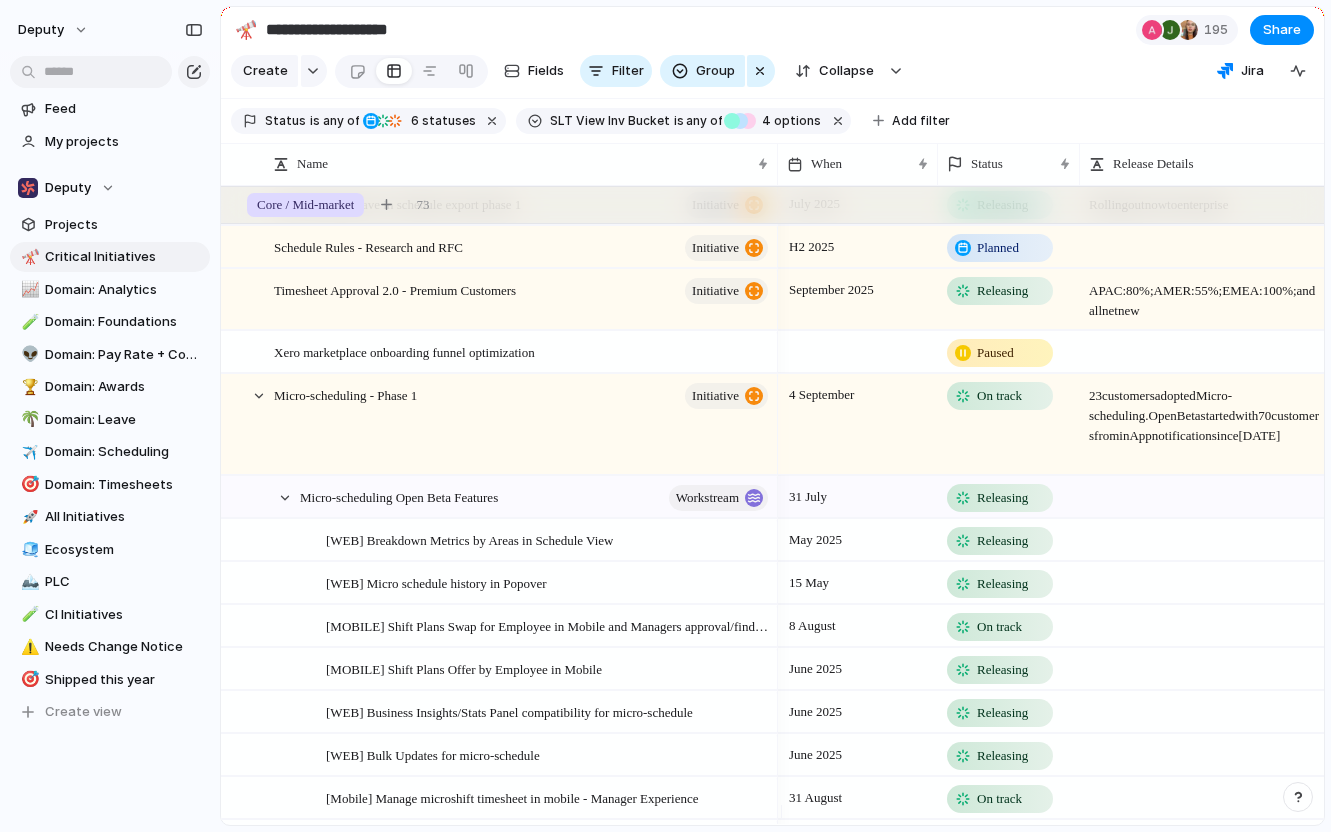 click on "23  customers  adopted  Micro-scheduling.  Open  Beta  started  with  70  customers  from  inApp  notification  since  yesterday" at bounding box center (1204, 410) 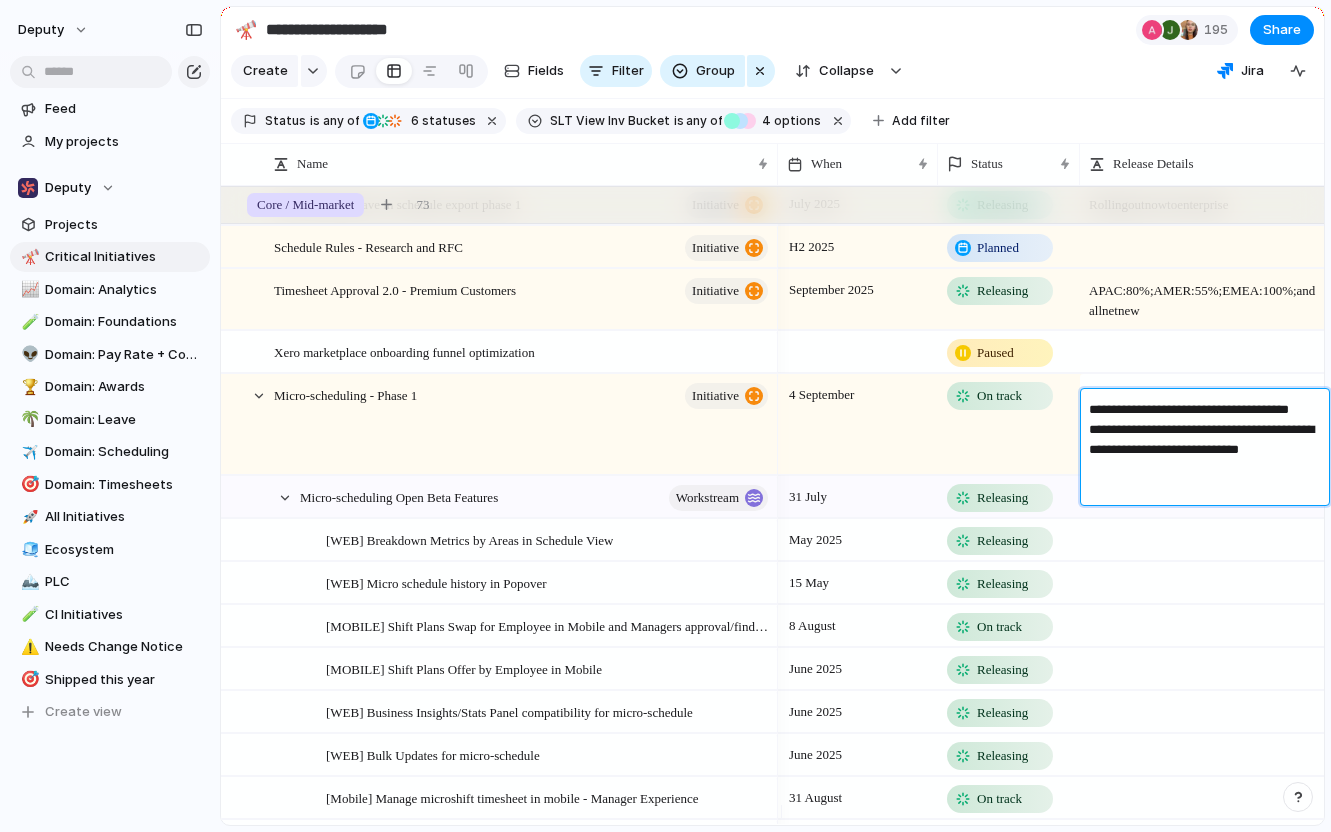 drag, startPoint x: 1090, startPoint y: 454, endPoint x: 1160, endPoint y: 490, distance: 78.714676 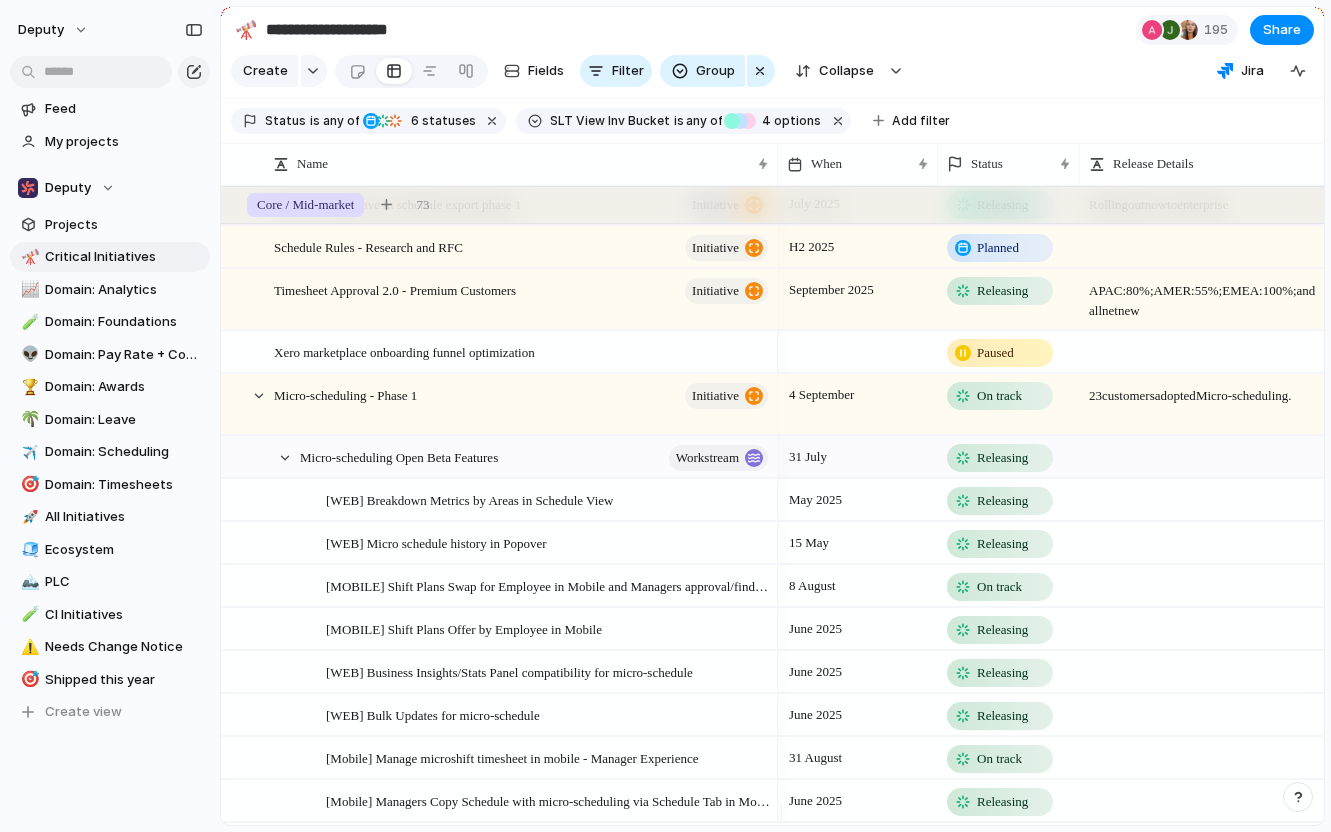 click at bounding box center (1204, 490) 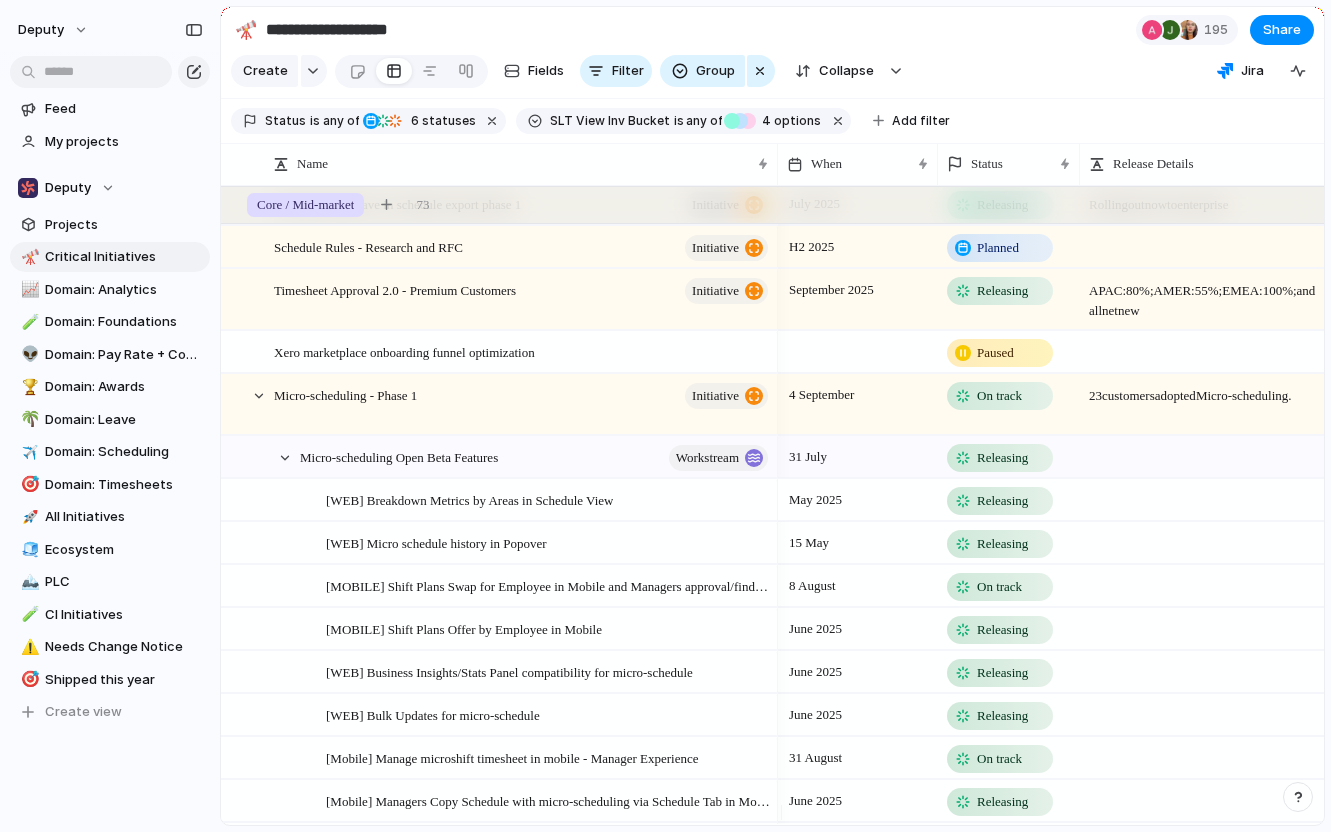 click at bounding box center [1204, 456] 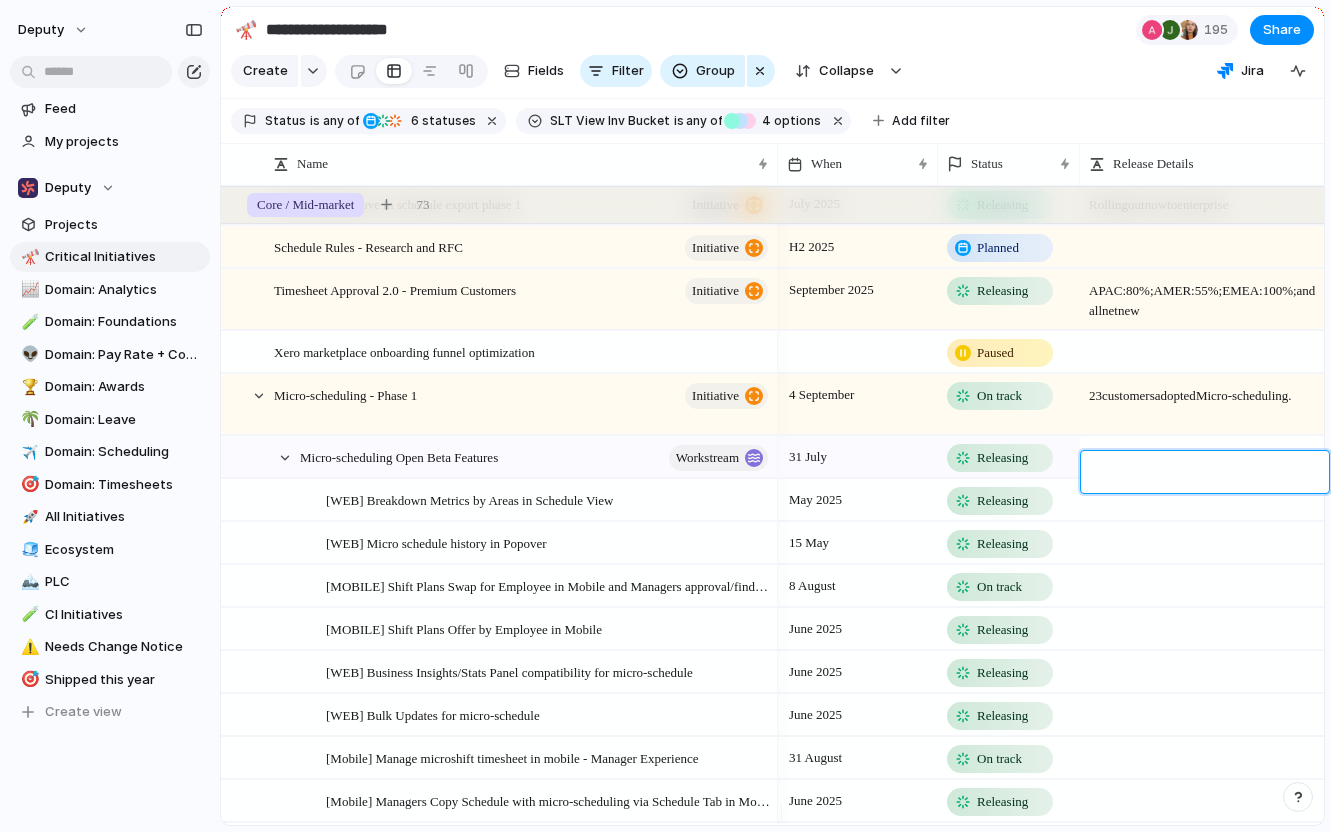click at bounding box center (1206, 474) 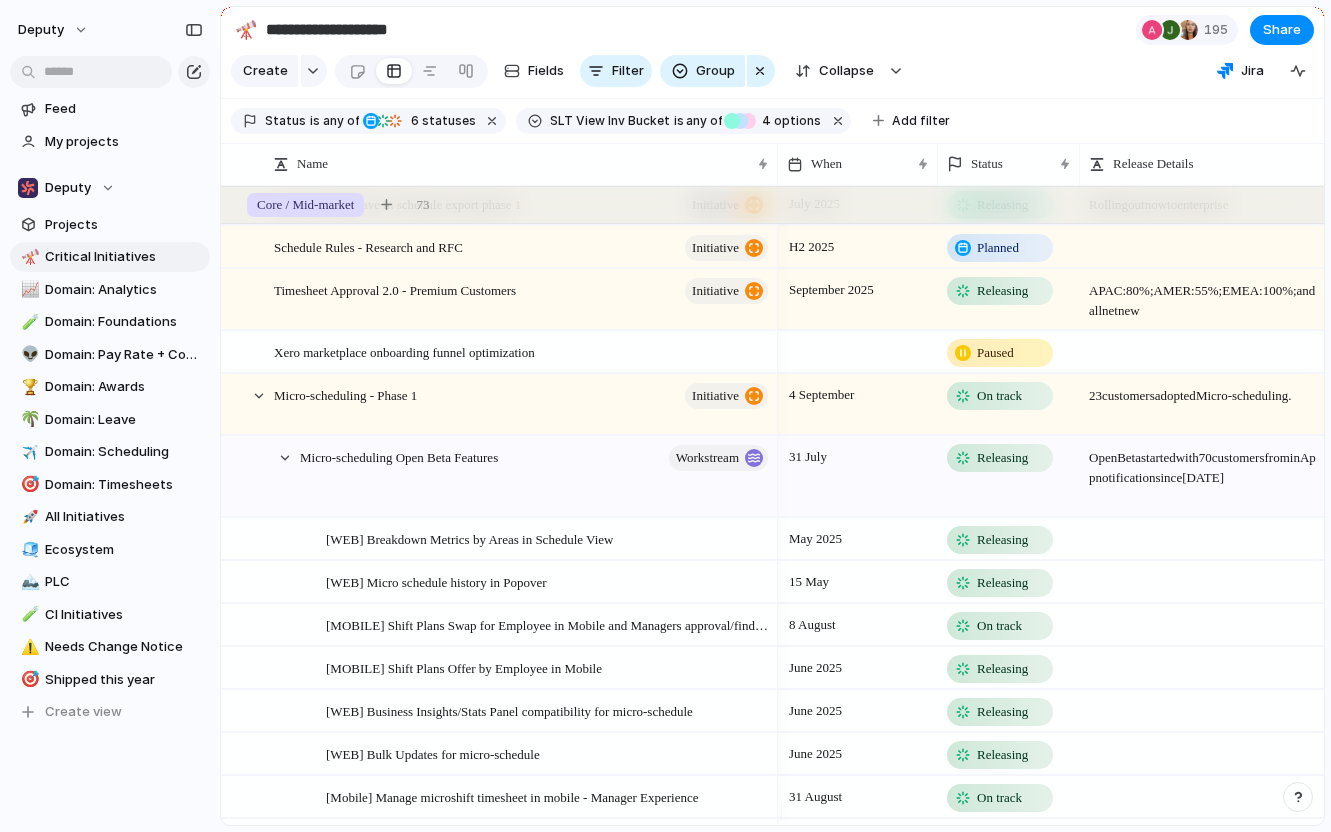 click on "Open  Beta  started  with  70  customers  from  inApp  notification  since  yesterday" at bounding box center [1204, 462] 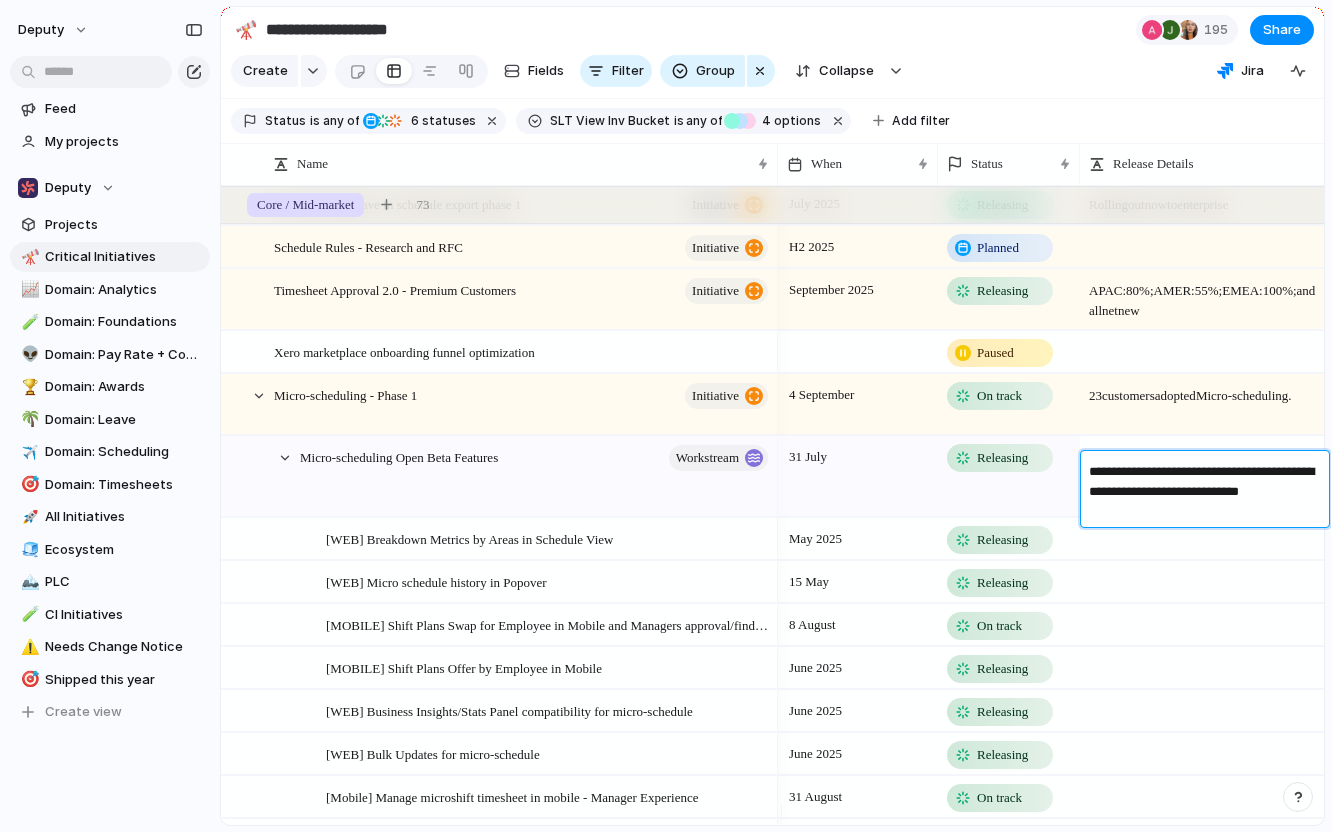 click on "**********" at bounding box center (1206, 492) 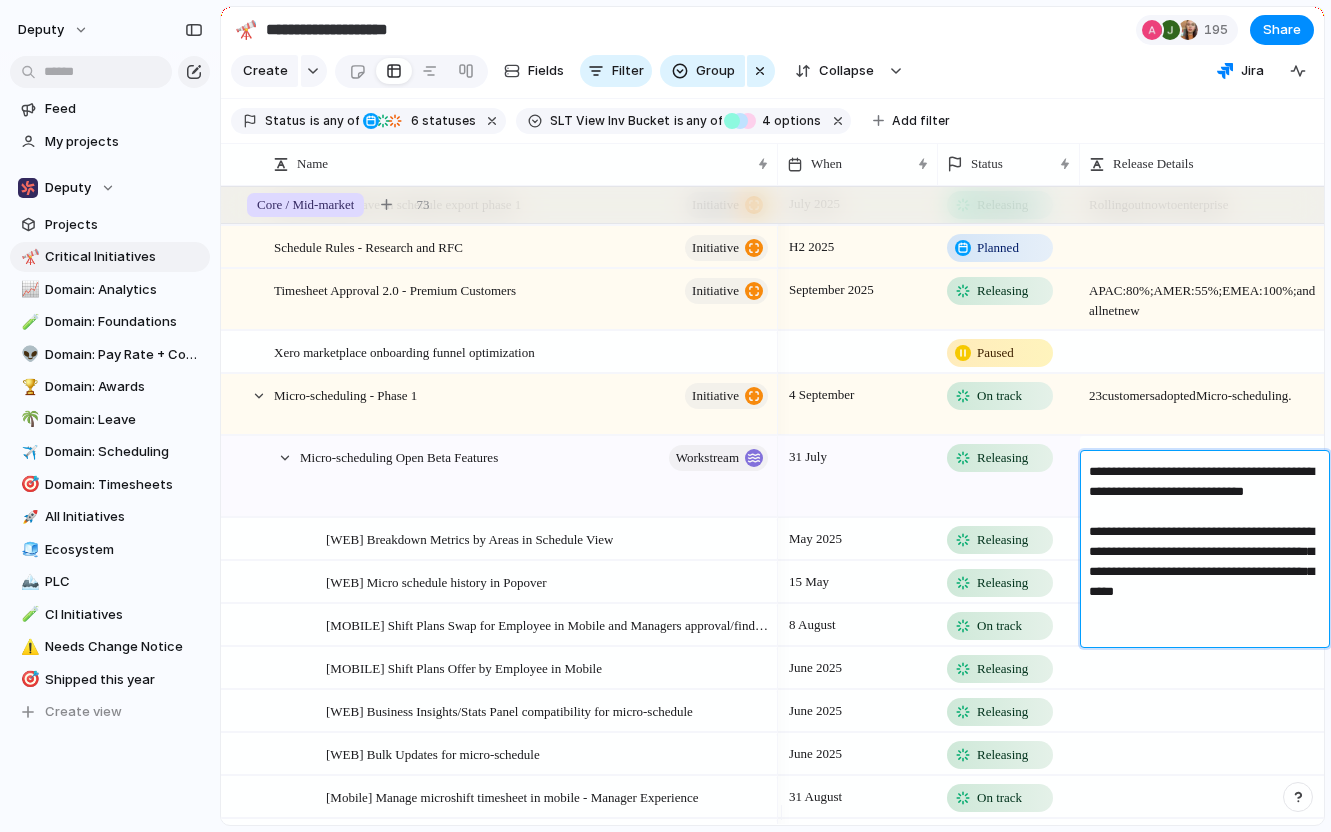 type on "**********" 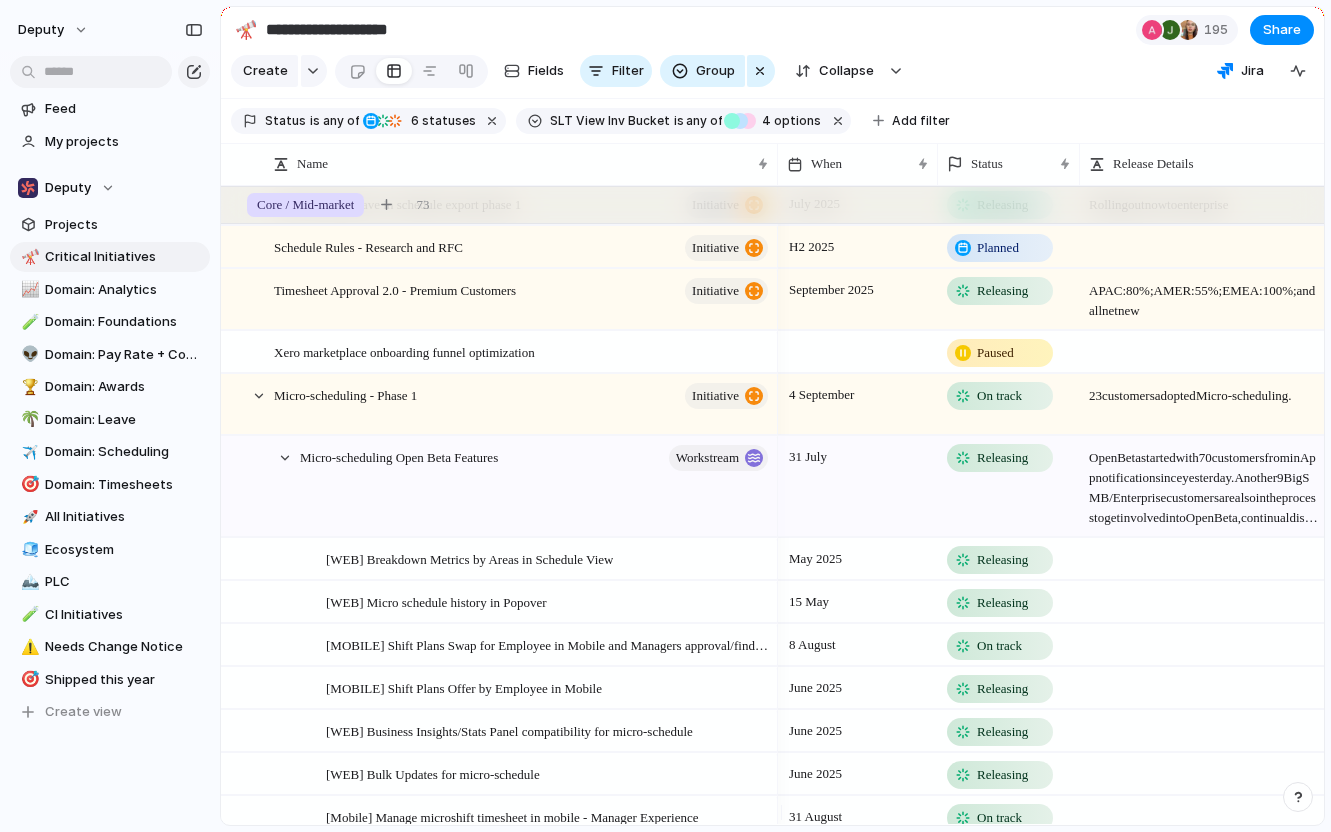 click on "Open  Beta  started  with  70  customers  from  inApp  notification  since  yesterday.  Another  9  Big  SMB/Enterprise  customers  are  also  in  the  process  to  get  involved  into  Open  Beta,  continual  discussion  with  their  CSM  currently" at bounding box center [1204, 482] 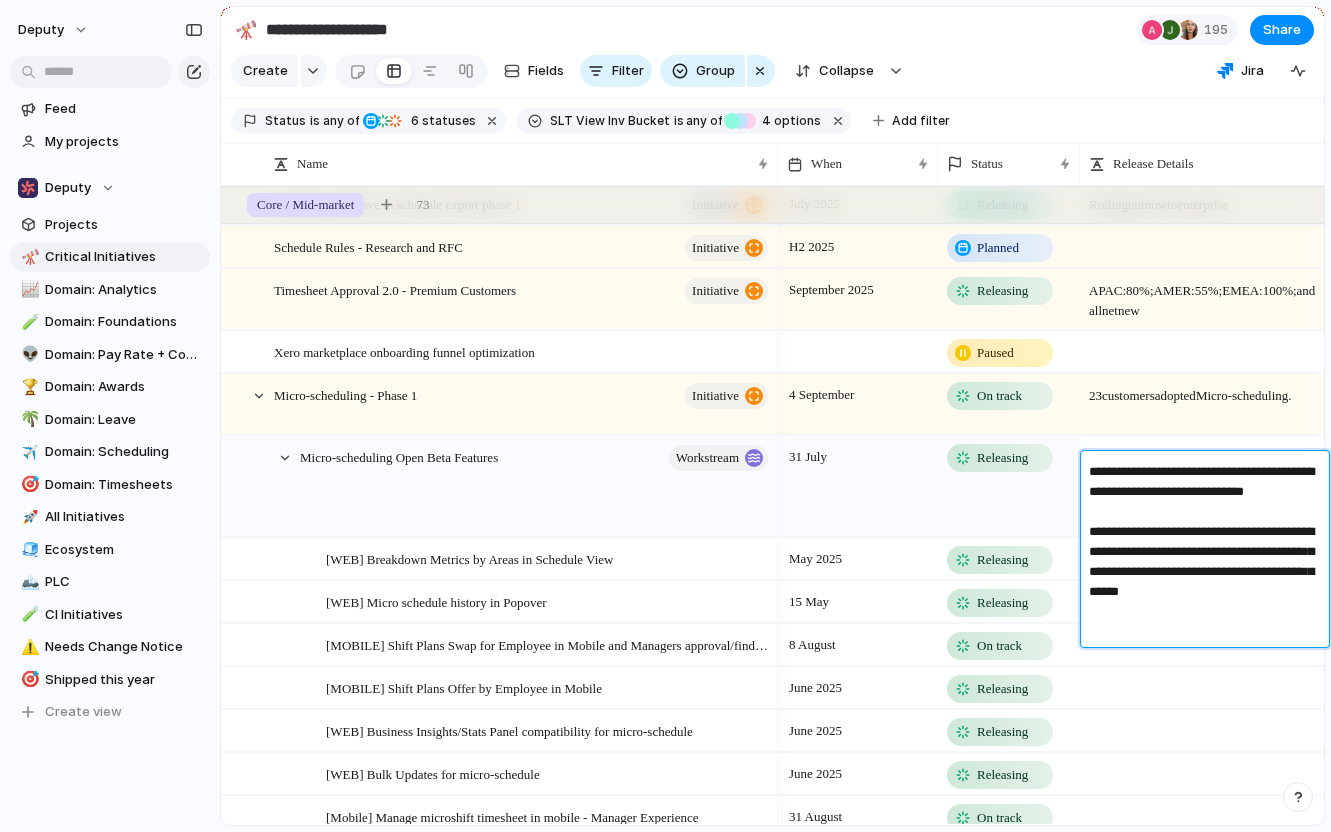 click on "**********" at bounding box center [1206, 552] 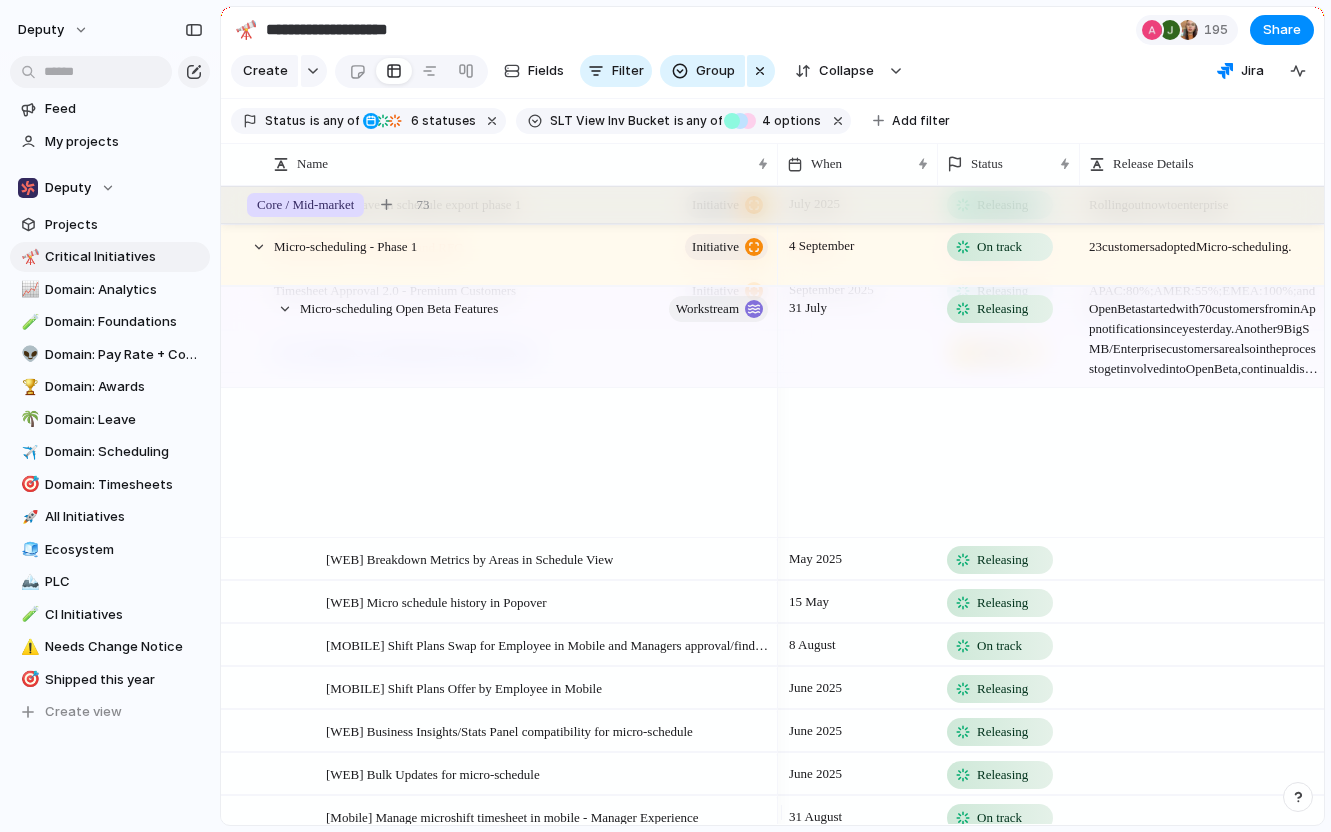 scroll, scrollTop: 1088, scrollLeft: 0, axis: vertical 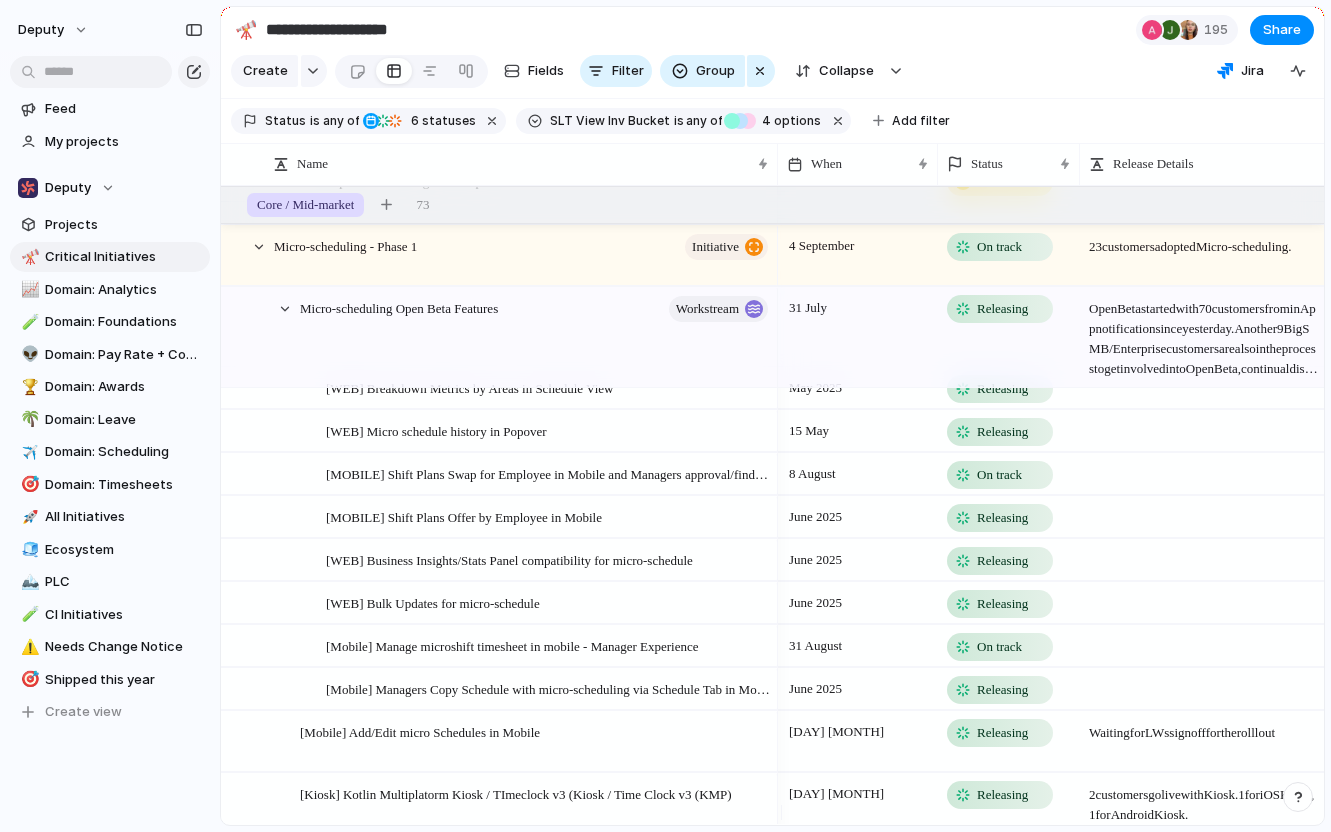 click at bounding box center (1204, 473) 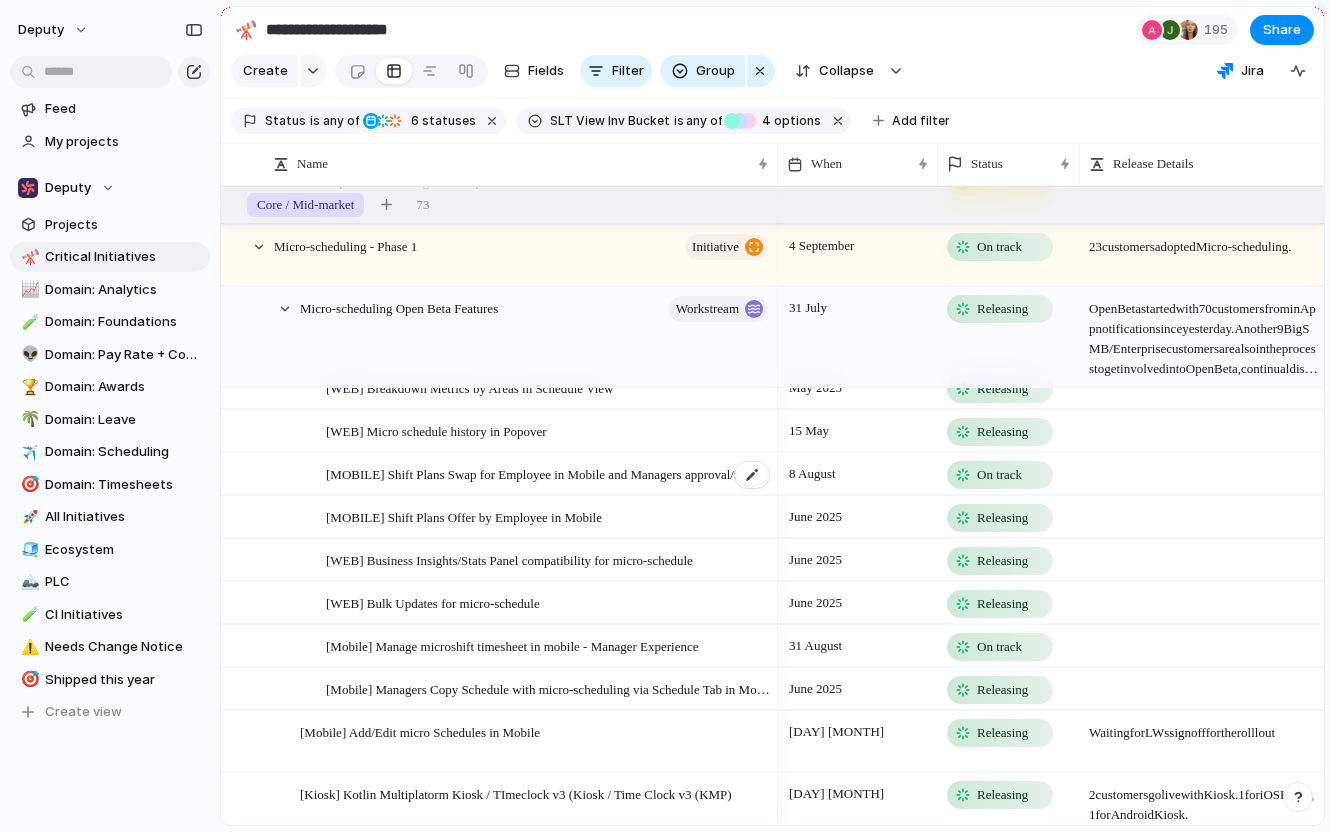 click on "[MOBILE] Shift Plans Swap for Employee in Mobile and Managers approval/find replacement" at bounding box center (548, 473) 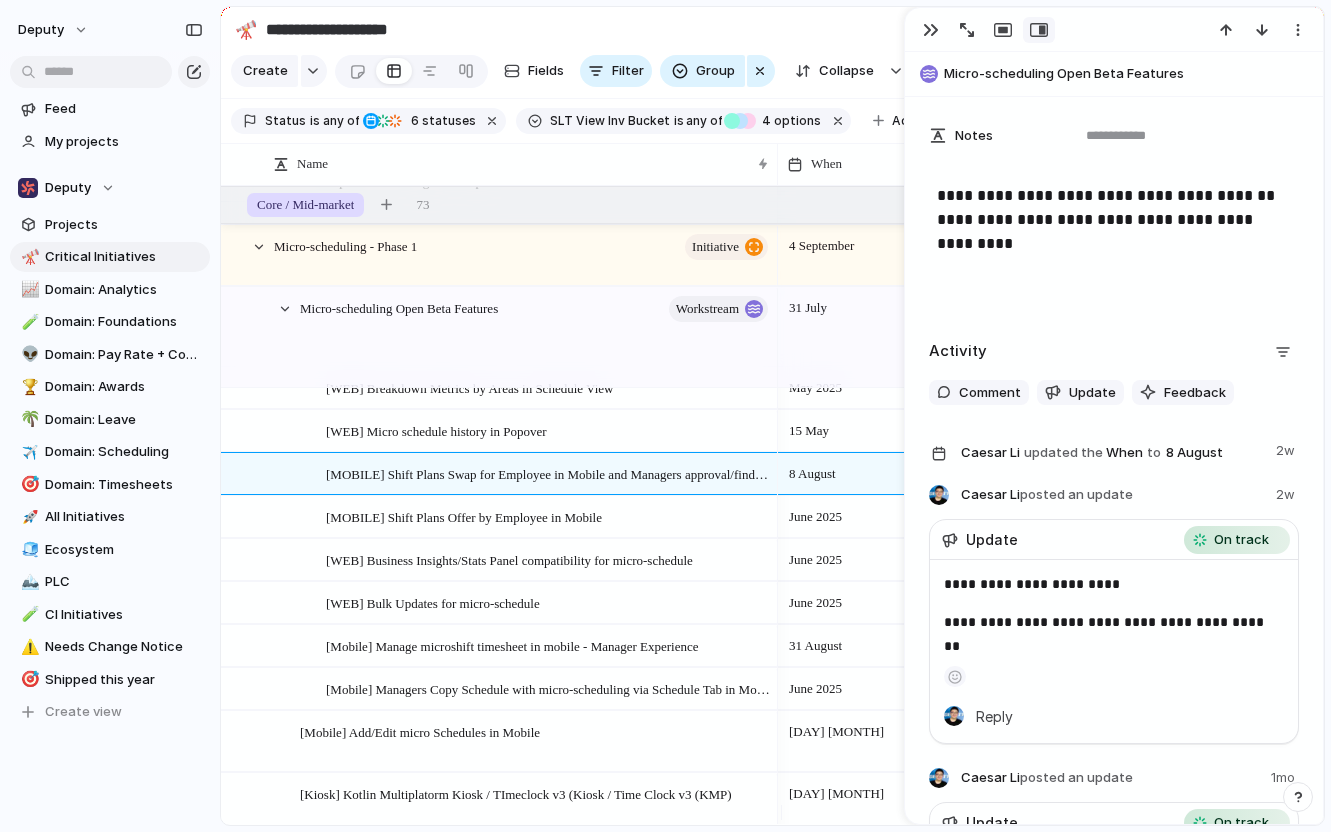 scroll, scrollTop: 1551, scrollLeft: 0, axis: vertical 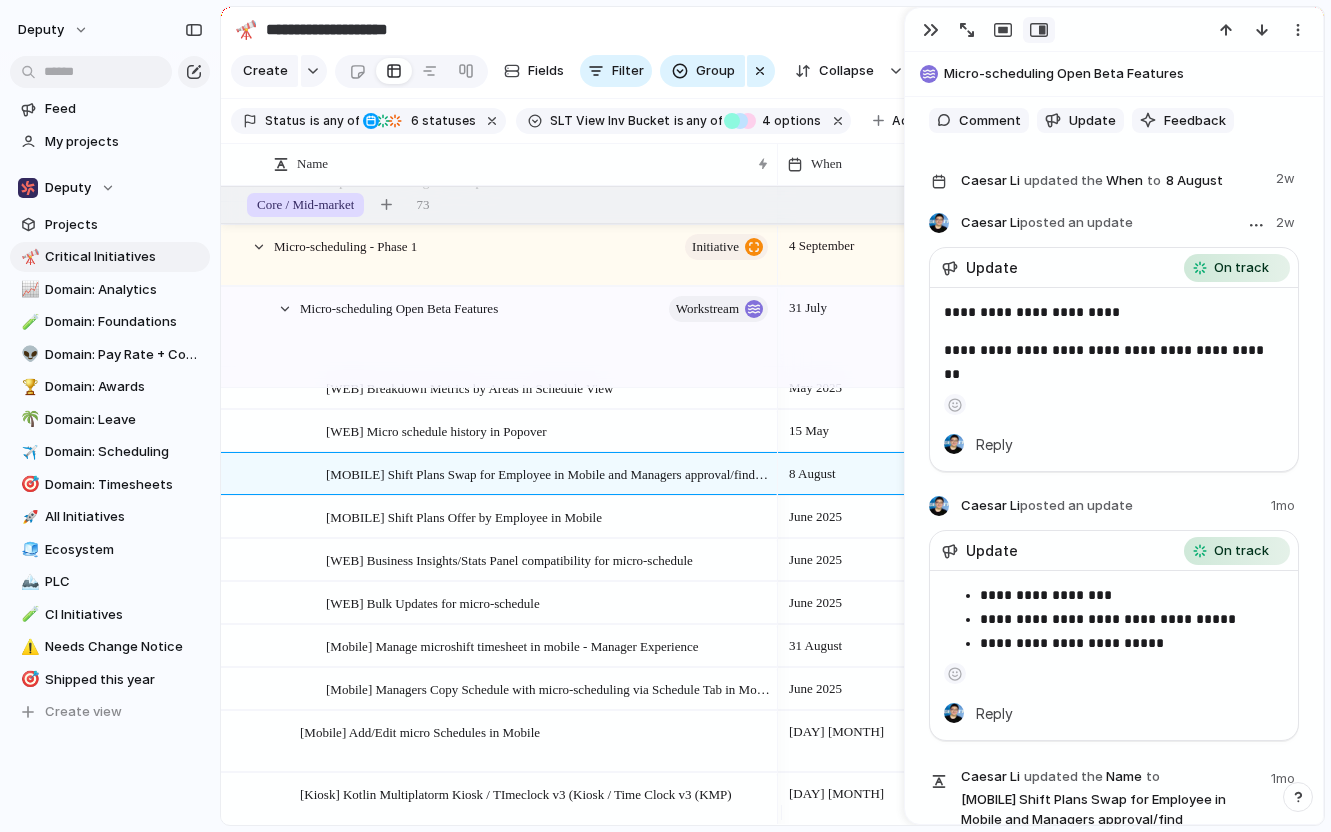 click on "**********" at bounding box center [1106, 362] 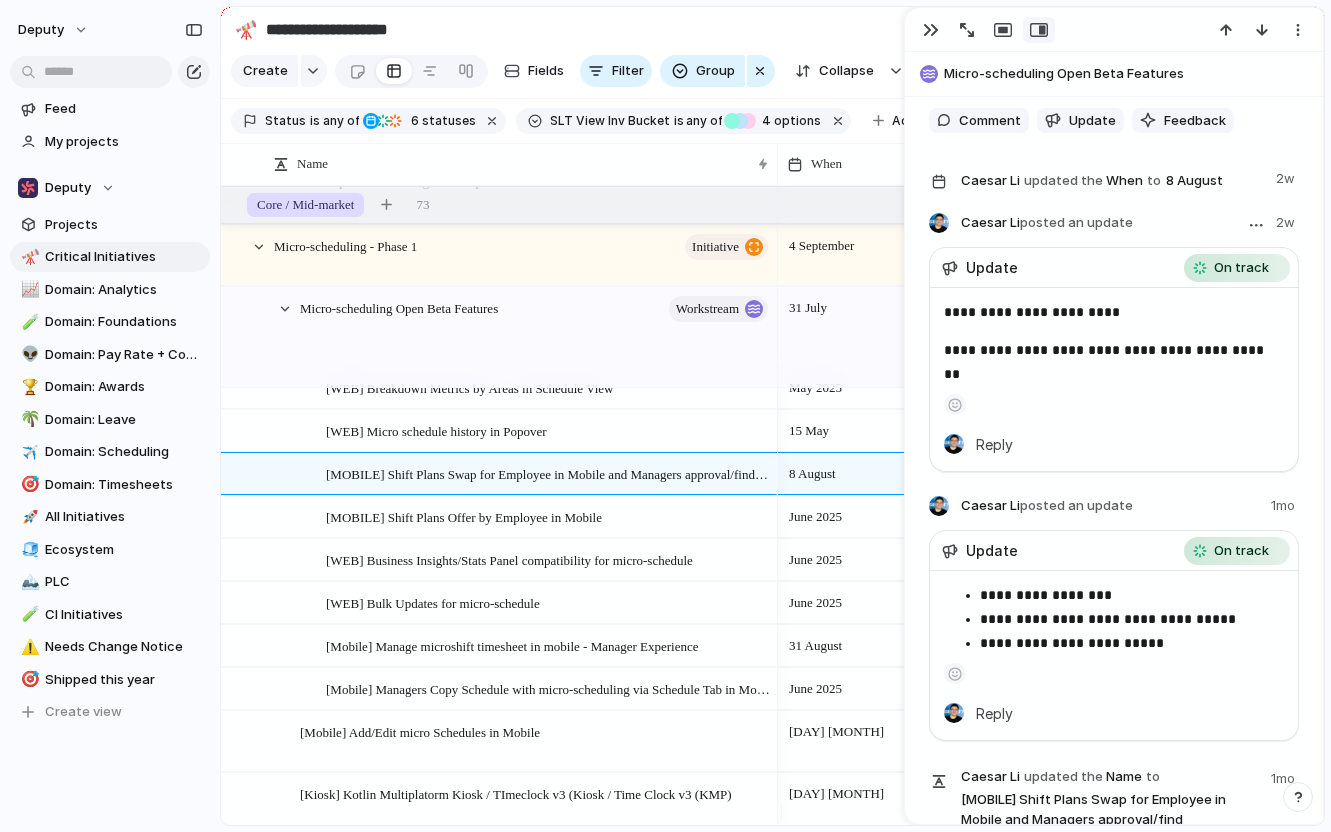 click on "**********" at bounding box center [1106, 362] 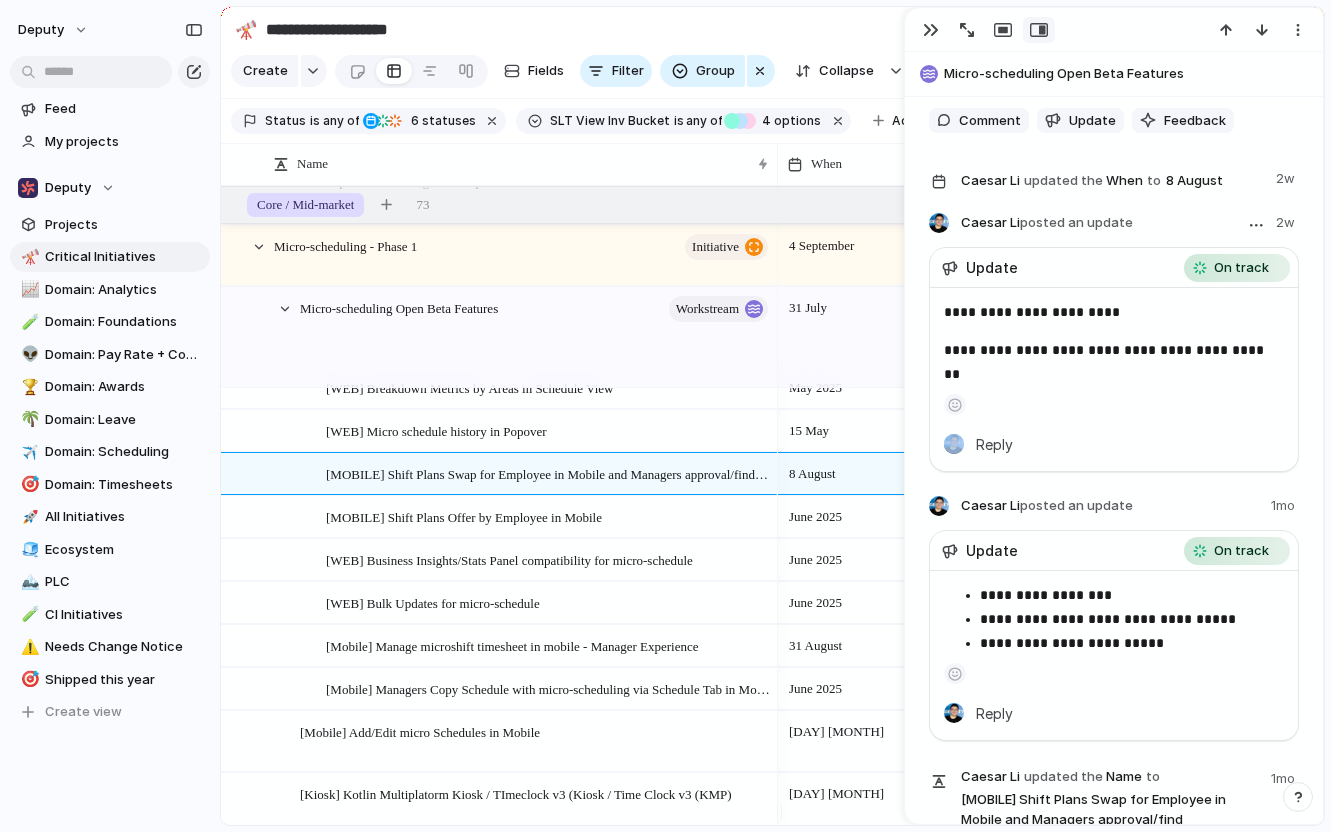 click on "**********" at bounding box center [1106, 362] 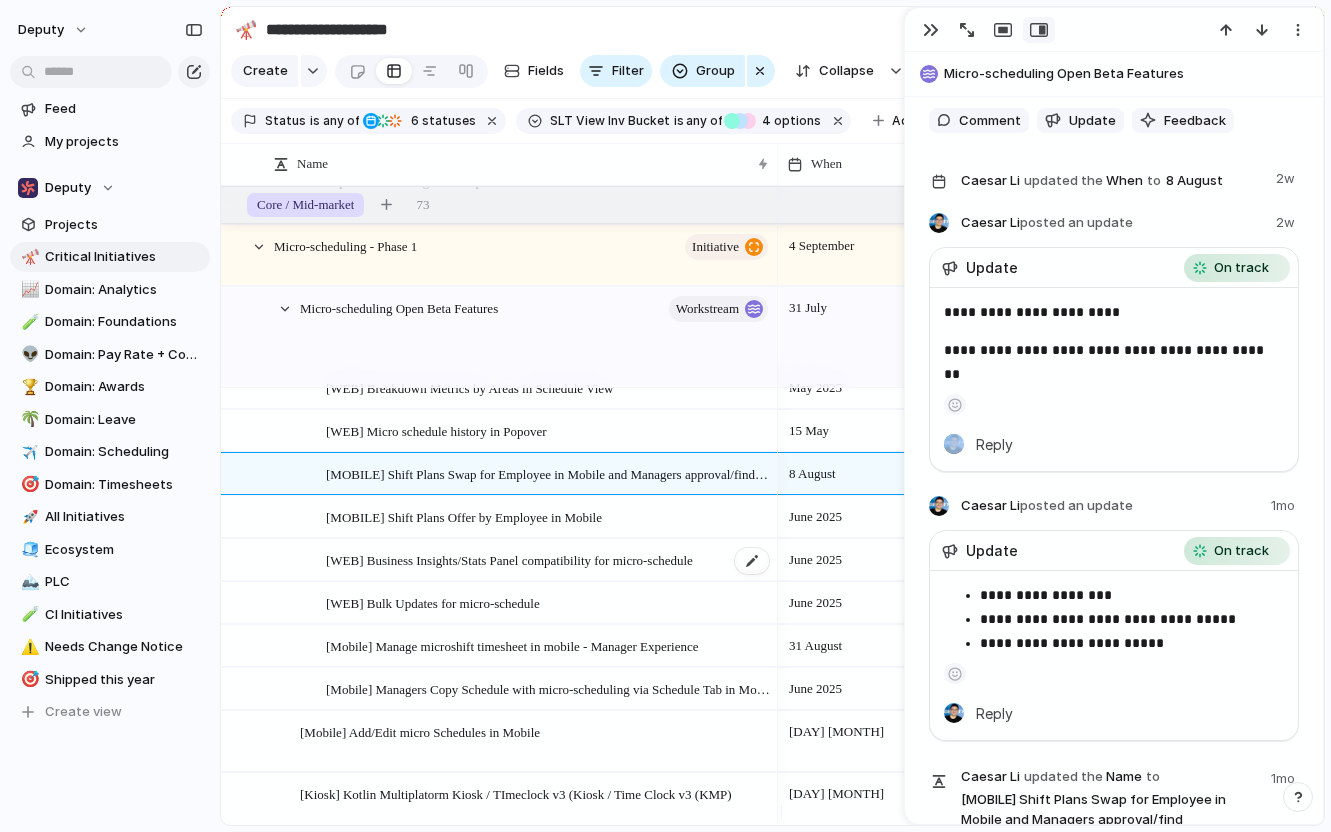 scroll, scrollTop: 918, scrollLeft: 0, axis: vertical 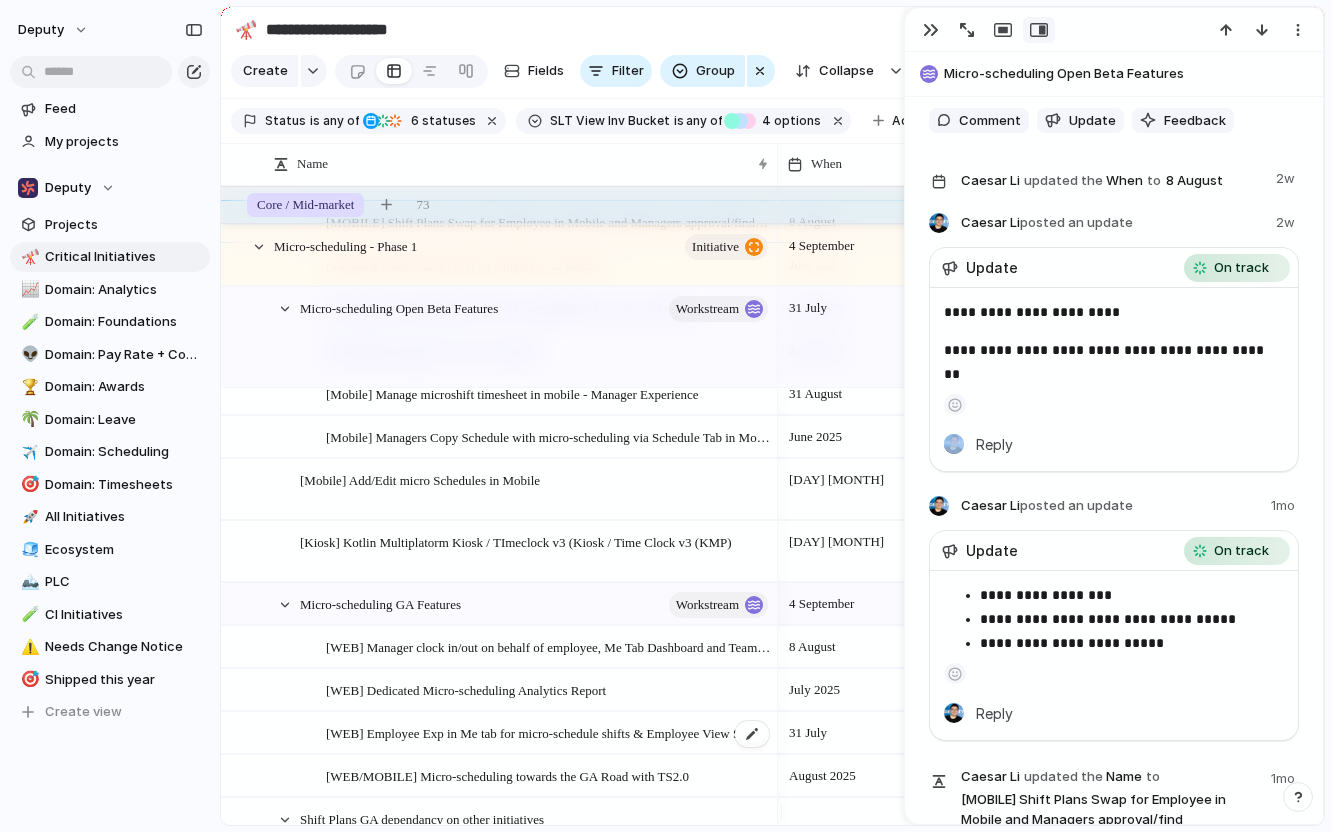 click on "[WEB] Employee Exp in Me tab for micro-schedule shifts & Employee View Schedule Tab" at bounding box center [548, 732] 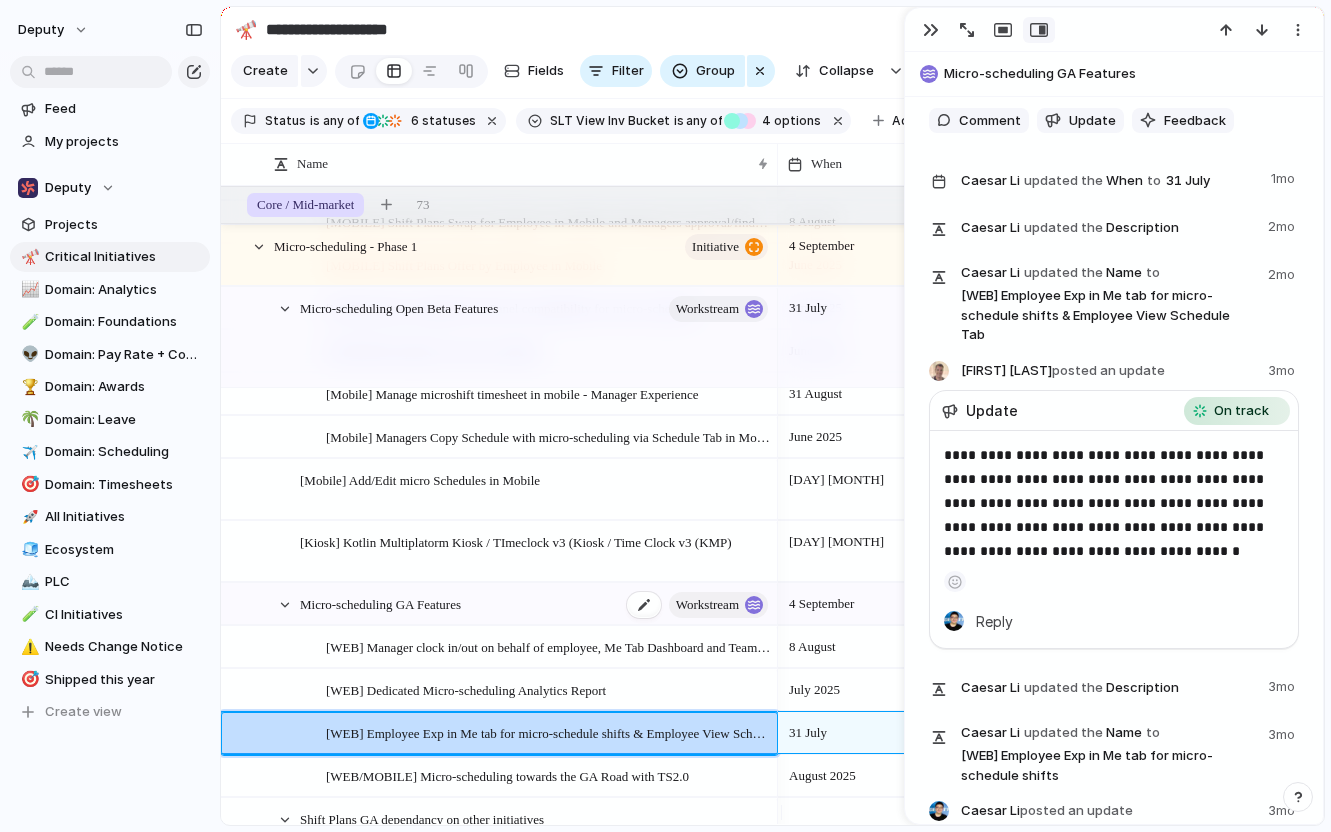 scroll, scrollTop: 1169, scrollLeft: 0, axis: vertical 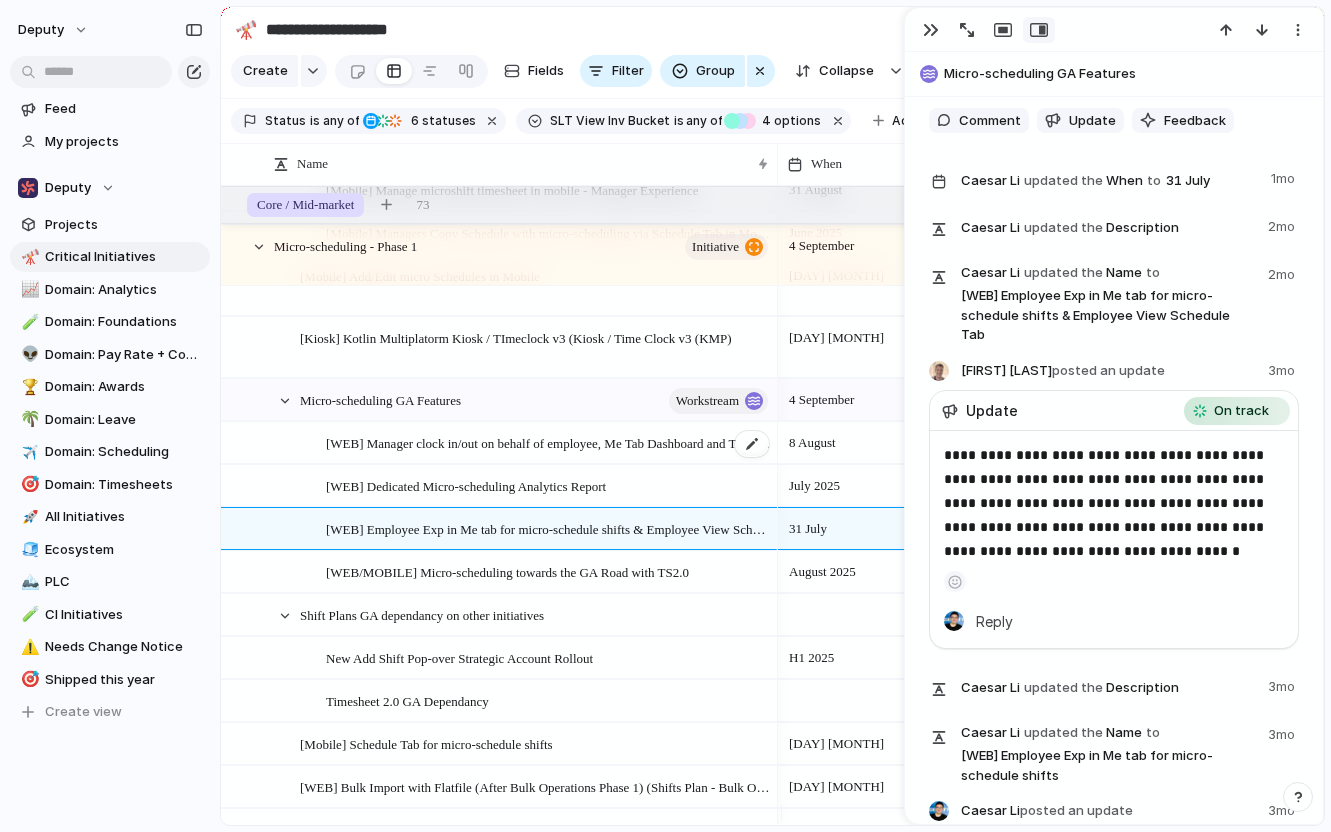 click on "[WEB] Manager clock in/out on behalf of employee, Me Tab Dashboard and Team Tab improvements" at bounding box center [548, 442] 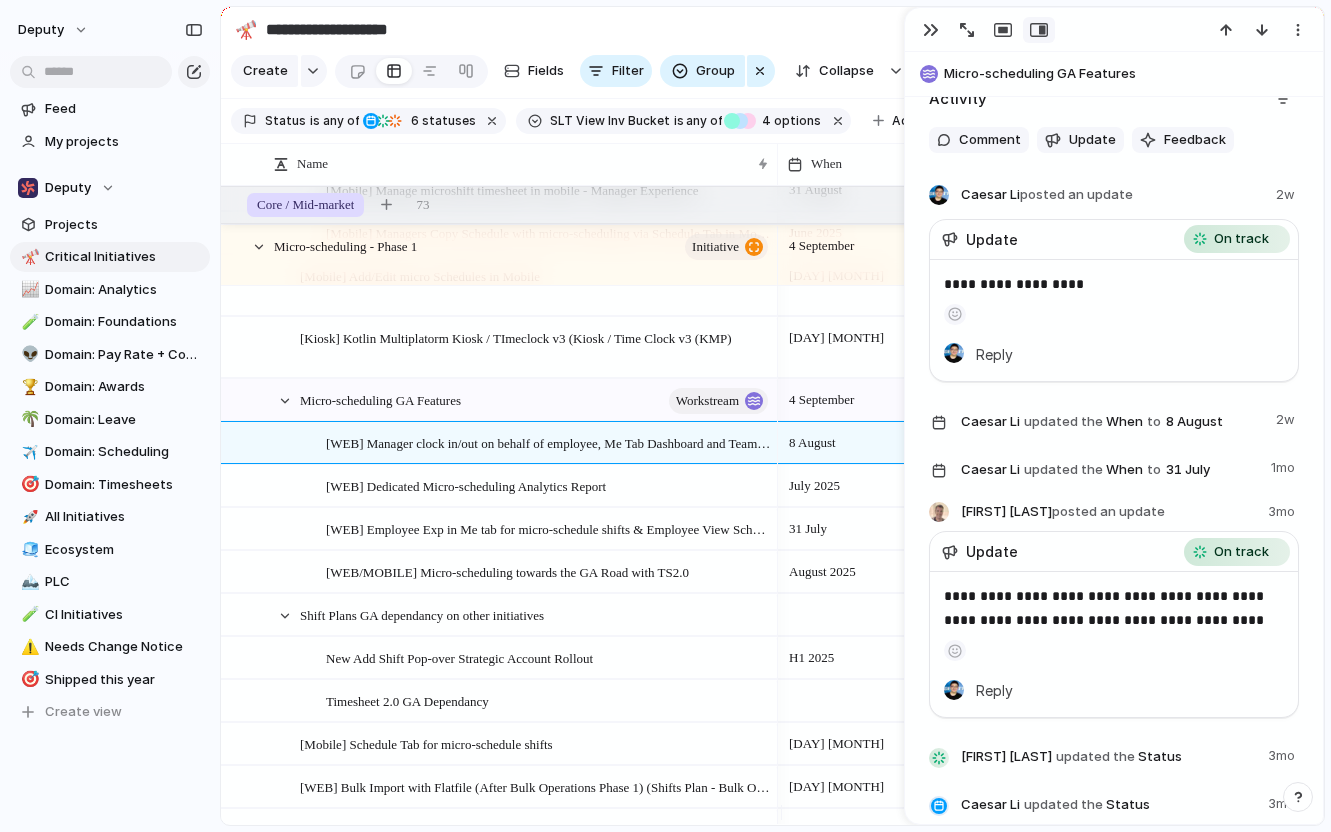 scroll, scrollTop: 1706, scrollLeft: 0, axis: vertical 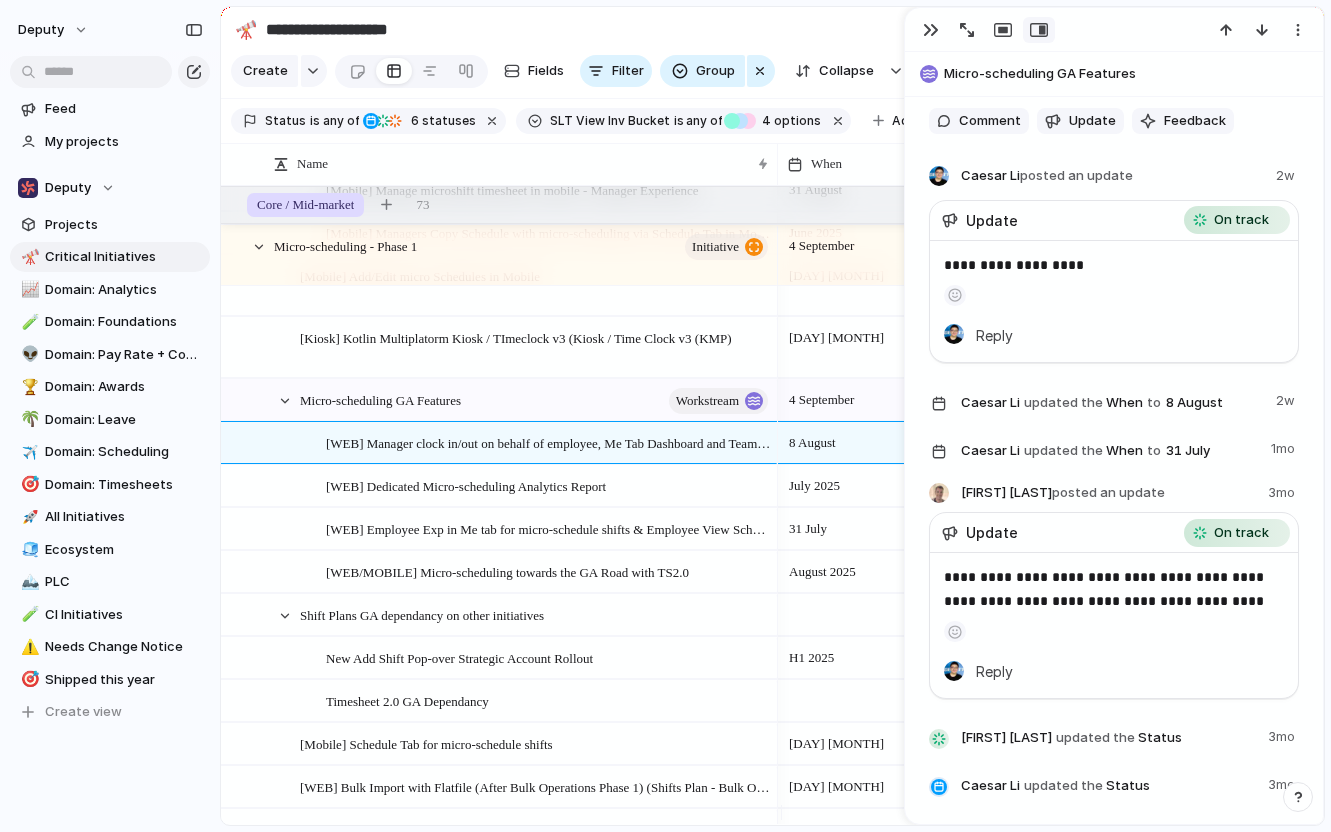 click on "8 August" at bounding box center (858, 439) 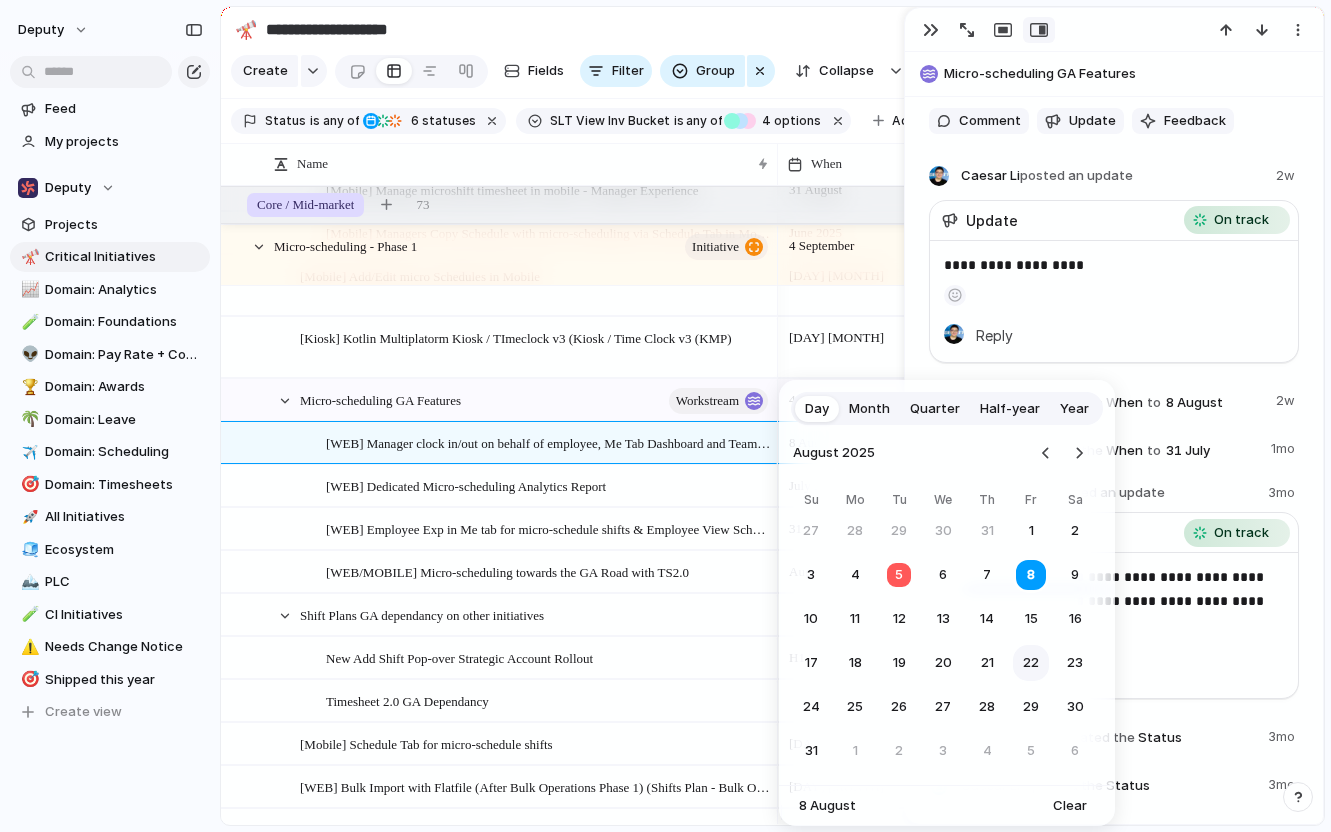 click on "22" at bounding box center [1031, 663] 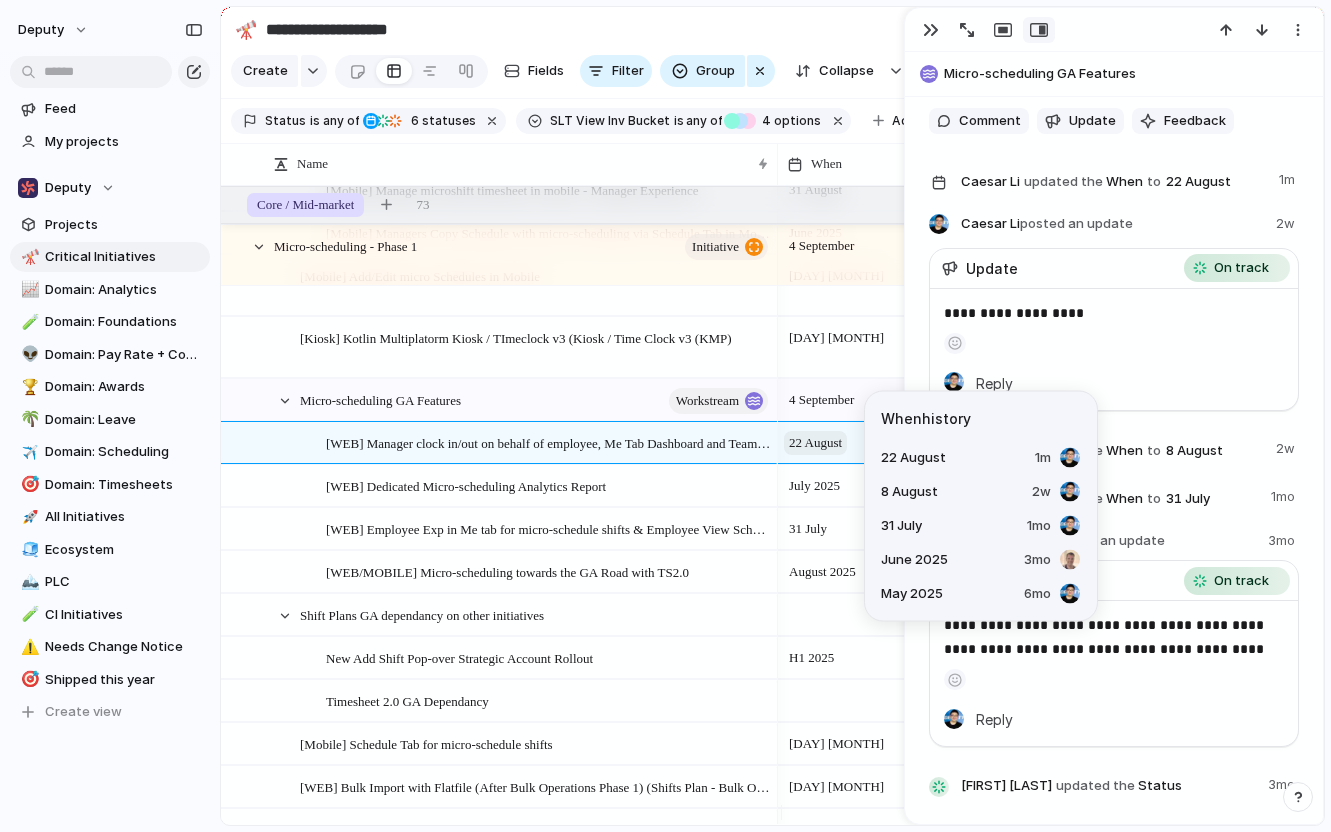 click on "22 August" at bounding box center (815, 443) 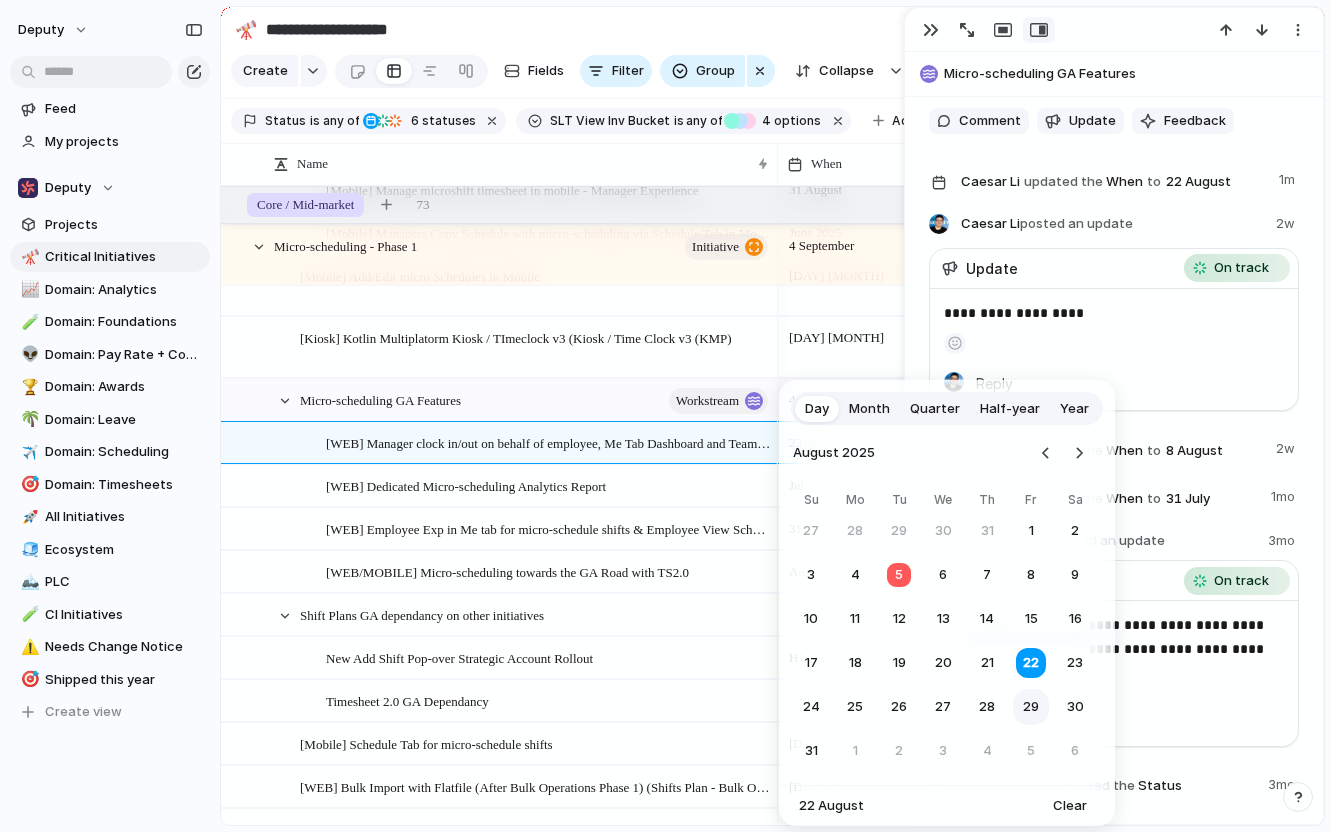 click on "29" at bounding box center [1031, 707] 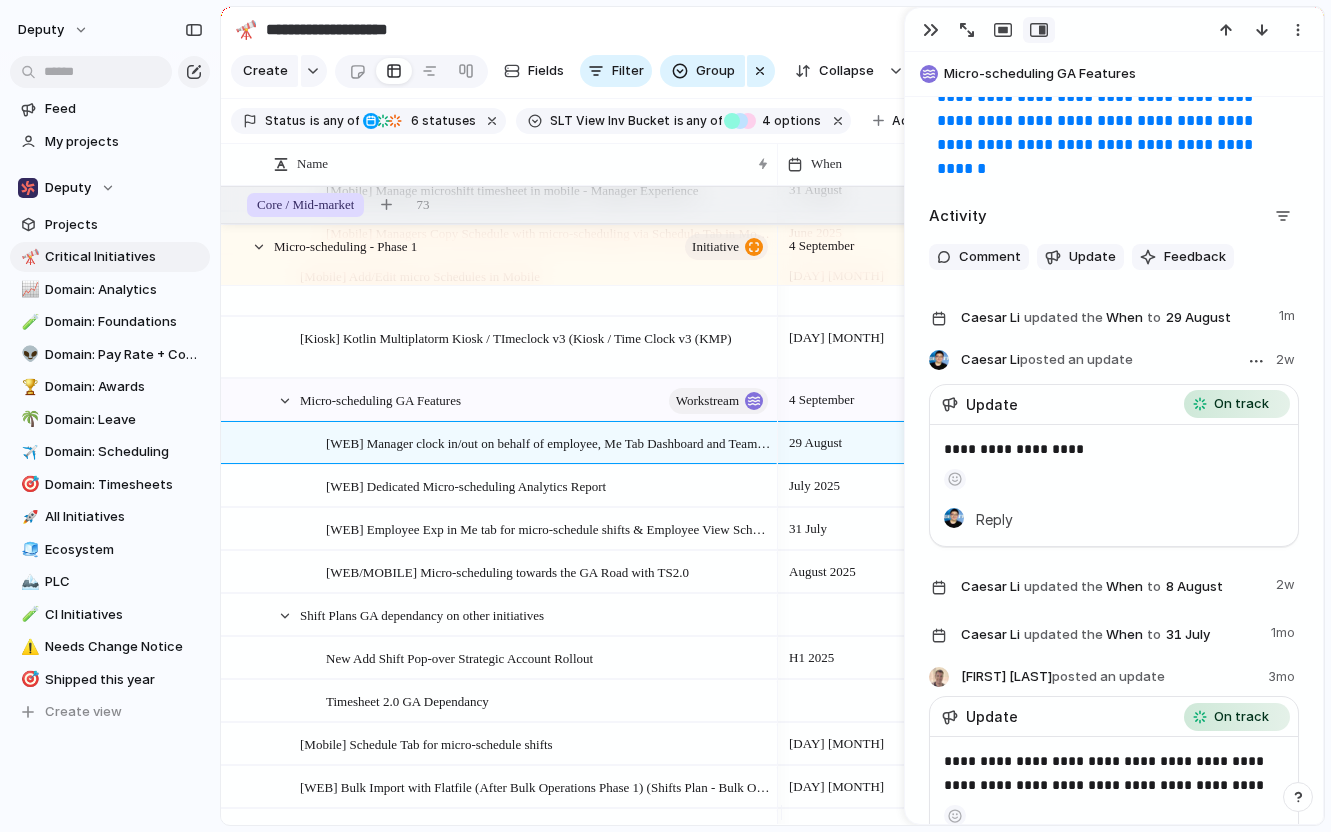 scroll, scrollTop: 1630, scrollLeft: 0, axis: vertical 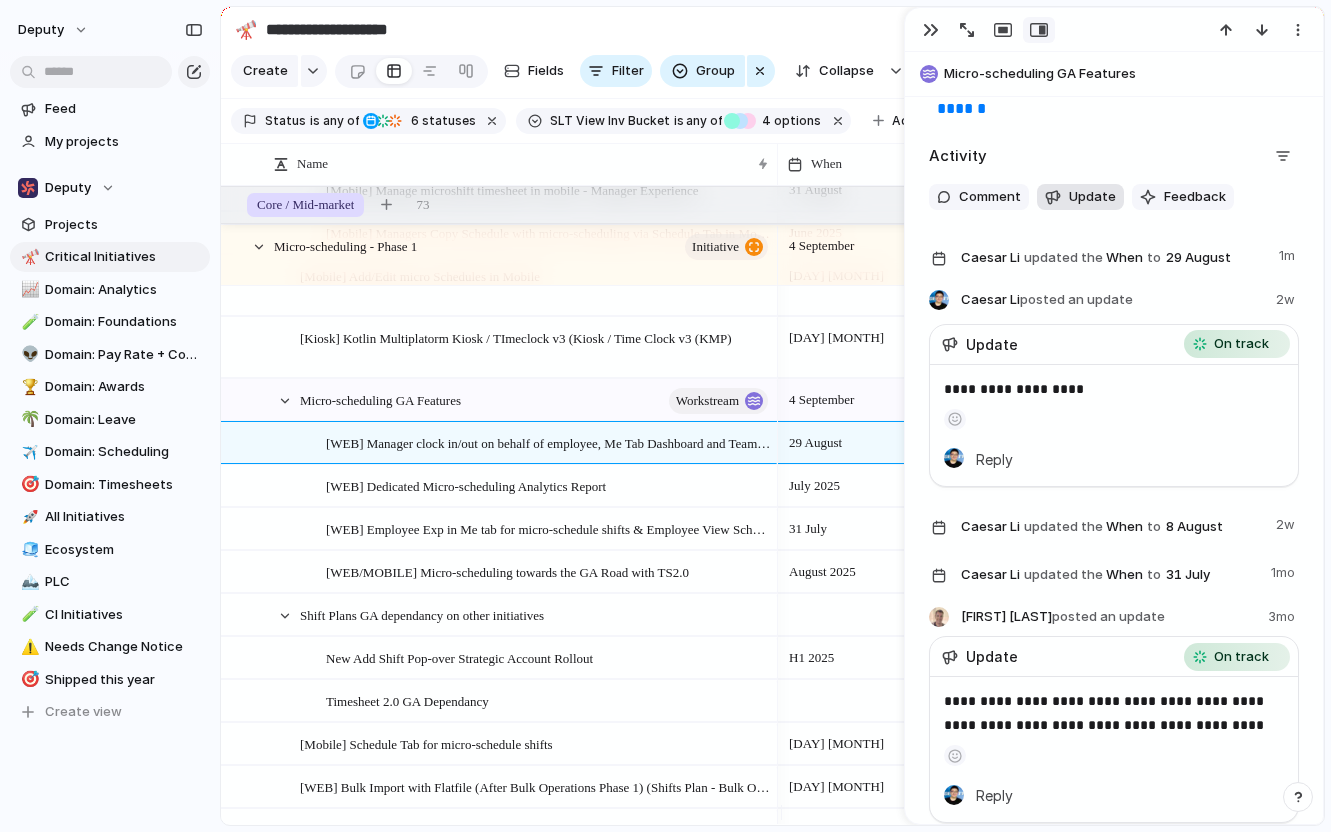 click on "Update" at bounding box center (1080, 197) 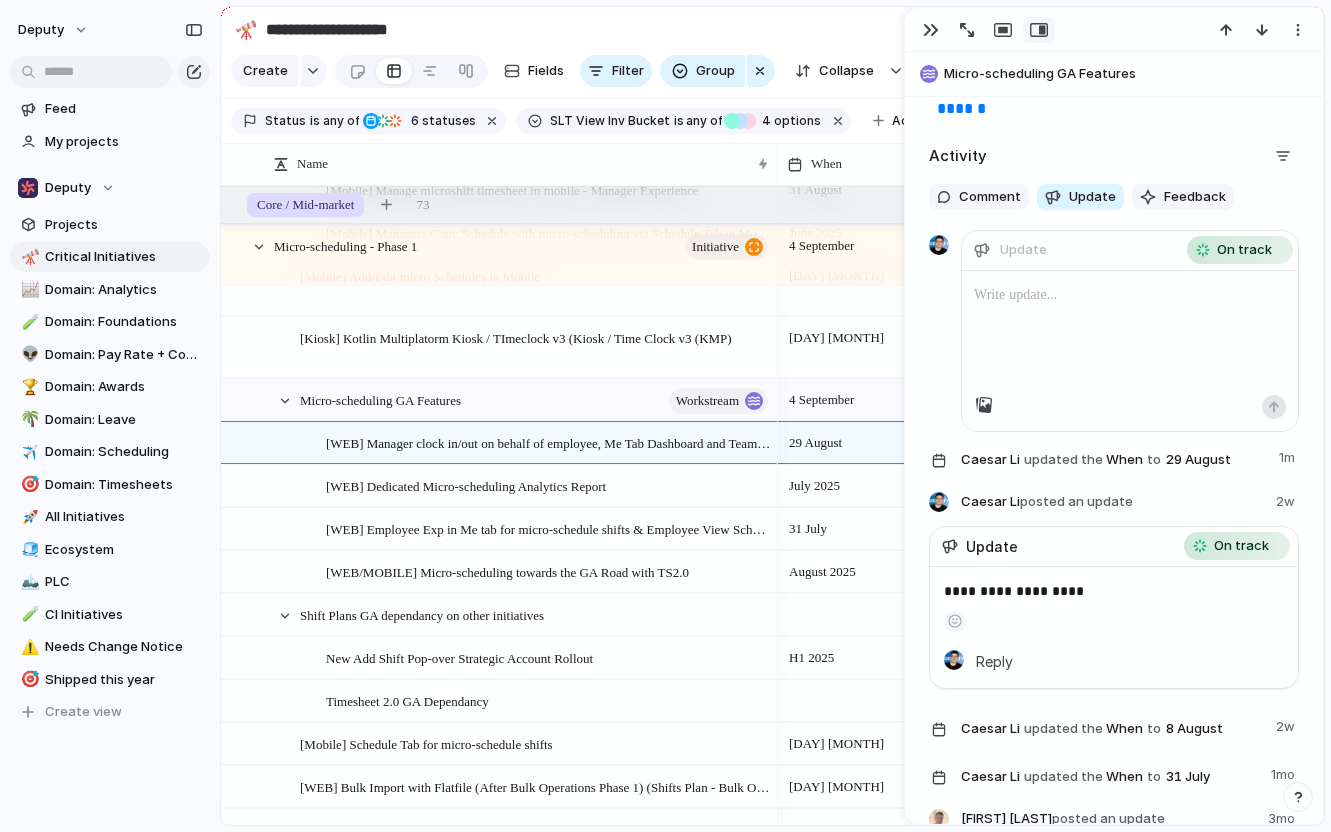 click at bounding box center [1130, 295] 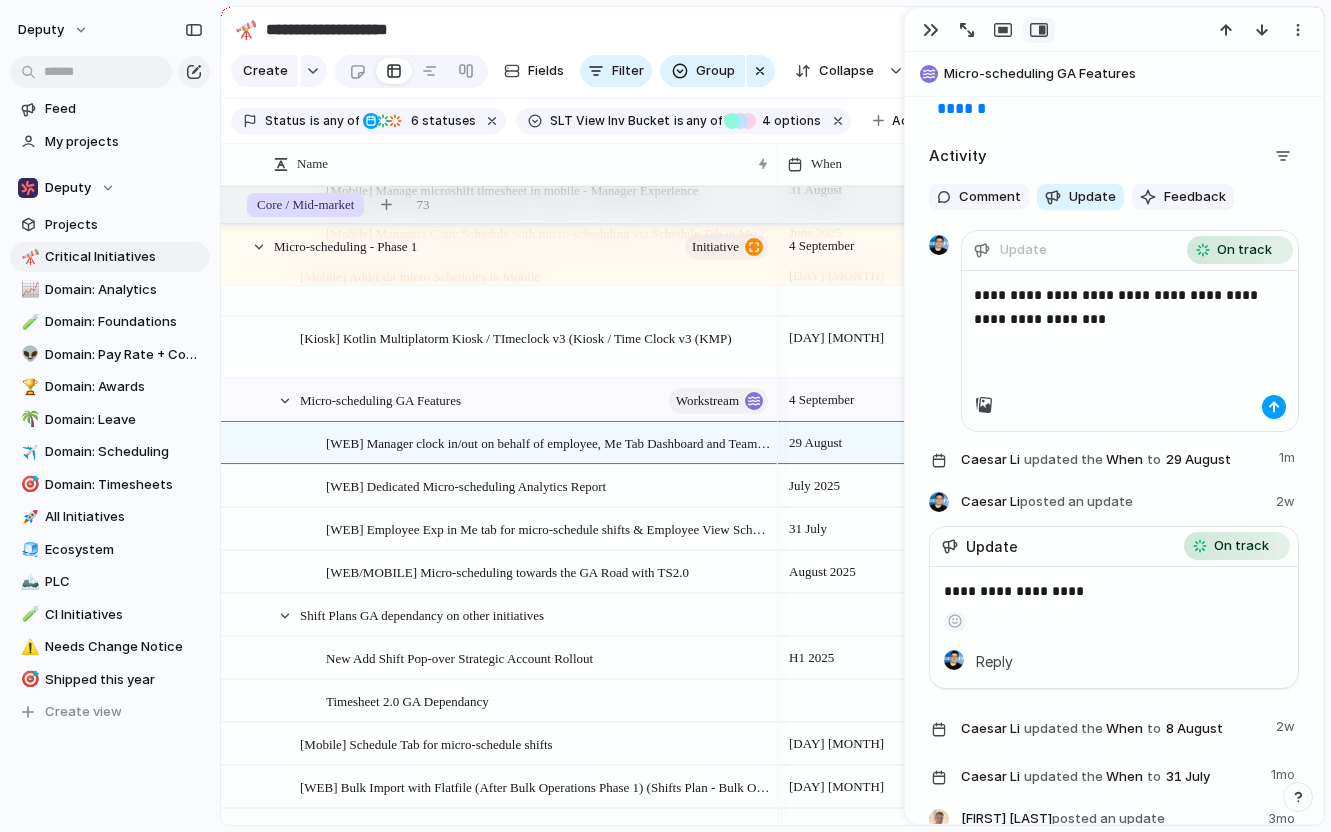 click at bounding box center (1274, 407) 